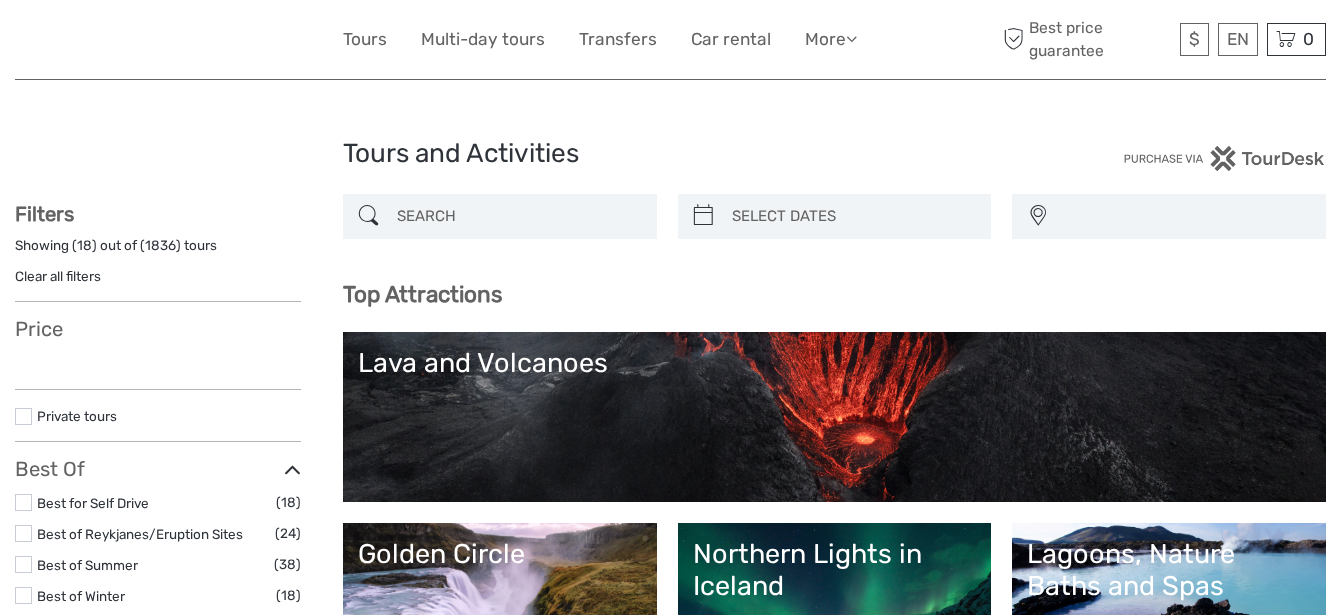 scroll, scrollTop: 0, scrollLeft: 0, axis: both 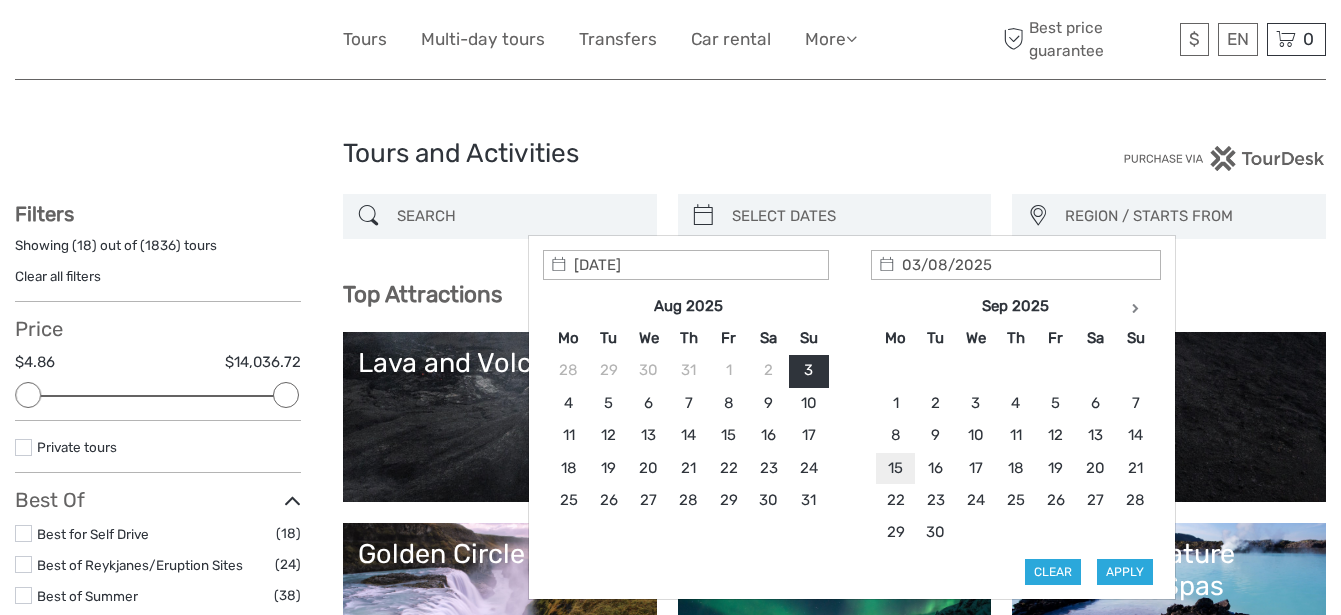 type on "15/09/2025" 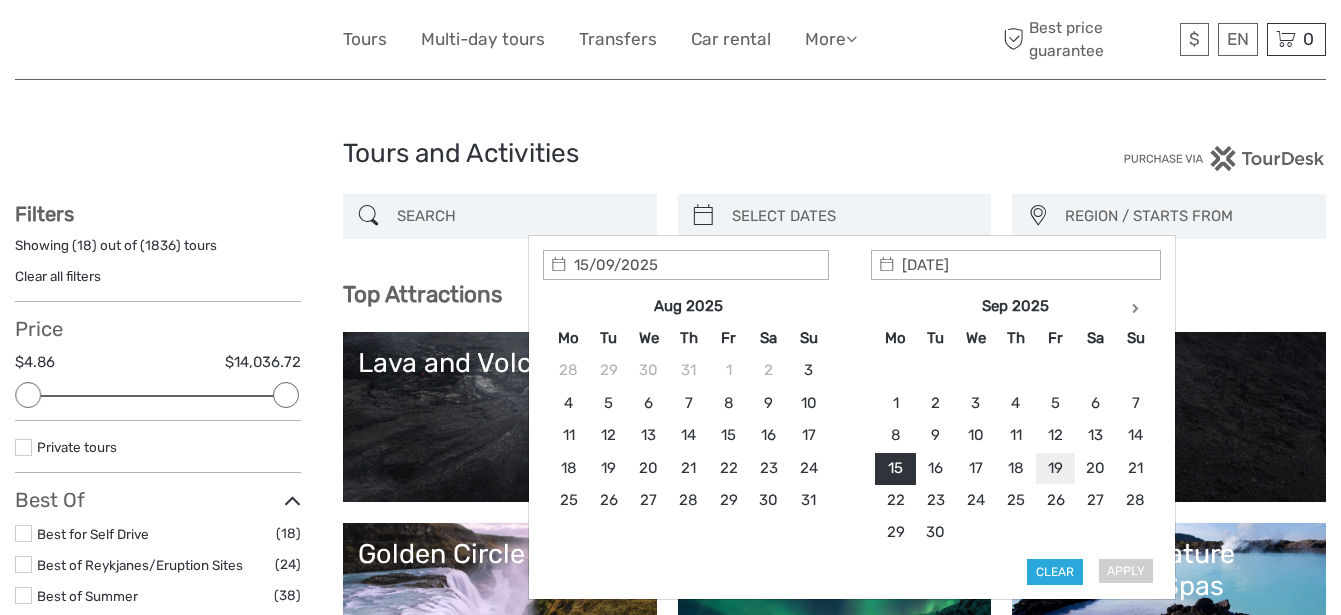 type on "19/09/2025" 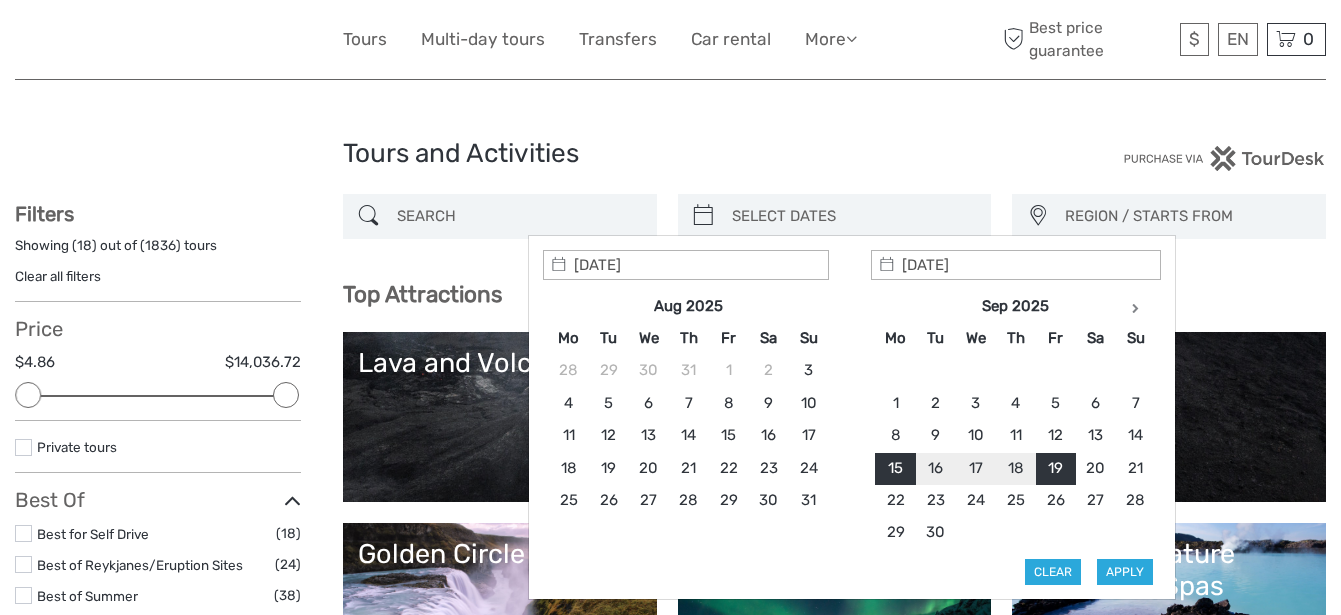 type on "15/09/2025" 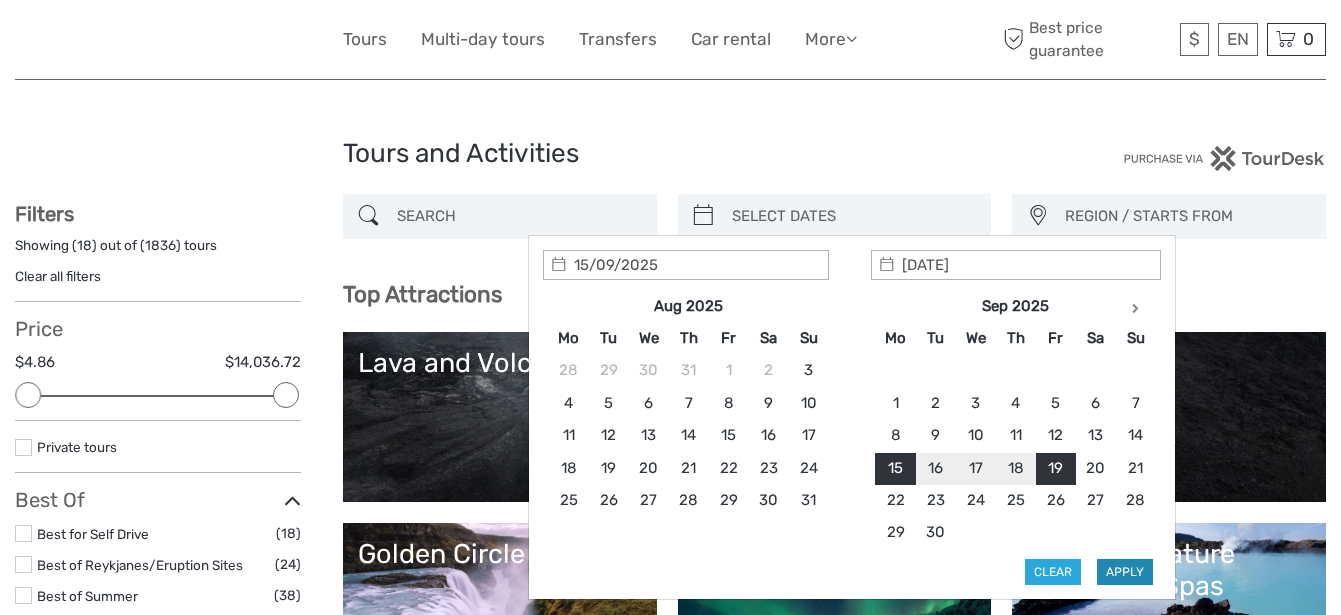 click on "Apply" at bounding box center [1125, 572] 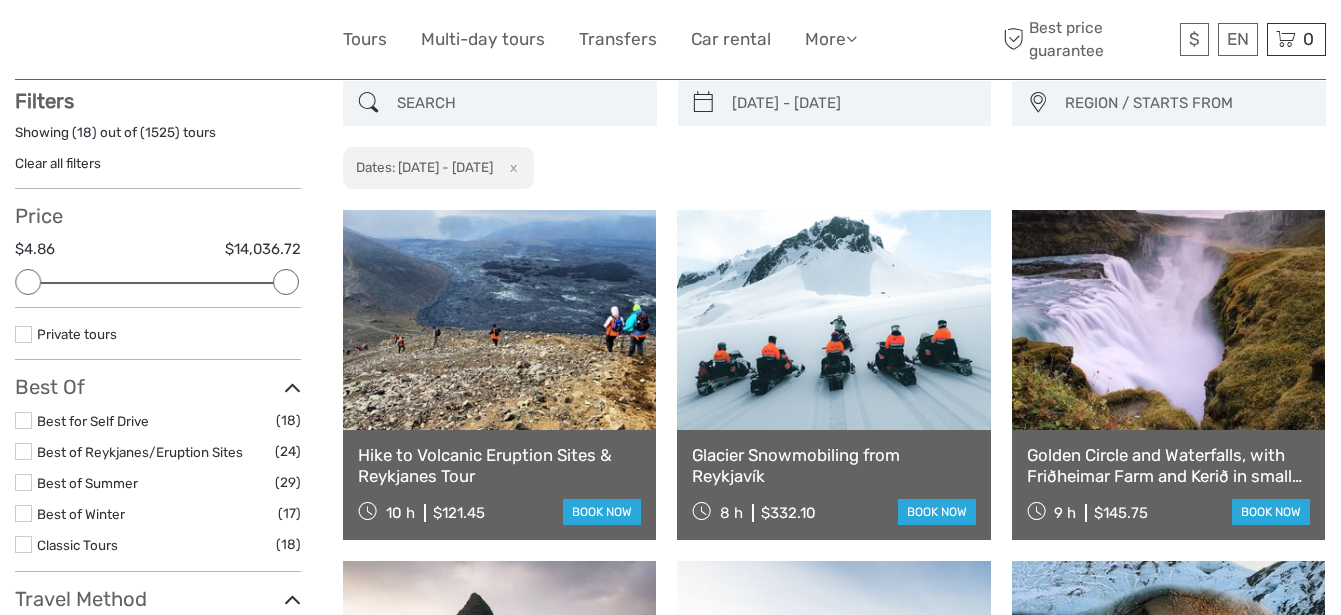 scroll, scrollTop: 114, scrollLeft: 0, axis: vertical 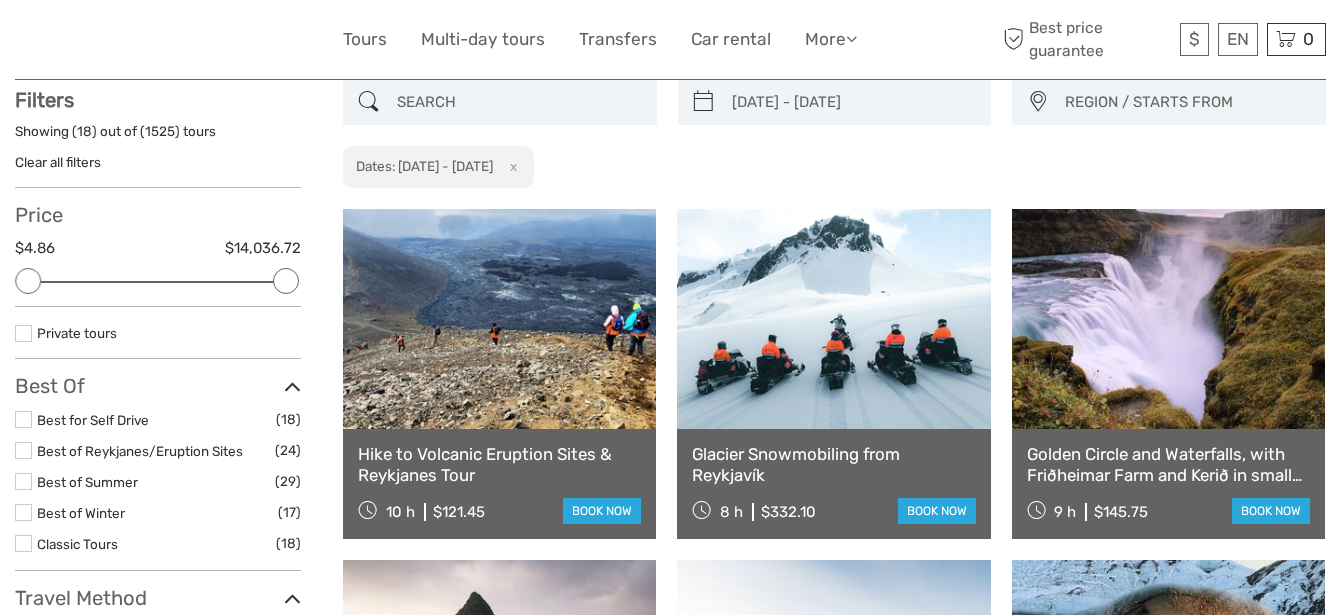 click on "REGION / STARTS FROM" at bounding box center [1186, 102] 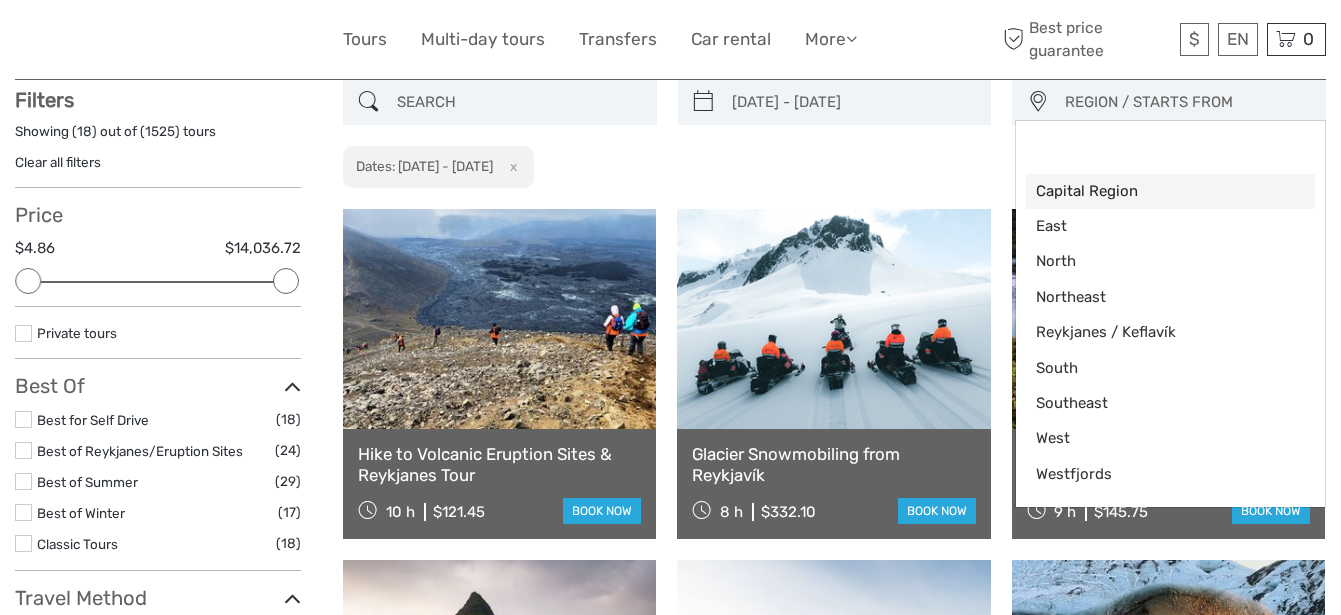 click on "Capital Region" at bounding box center (1153, 191) 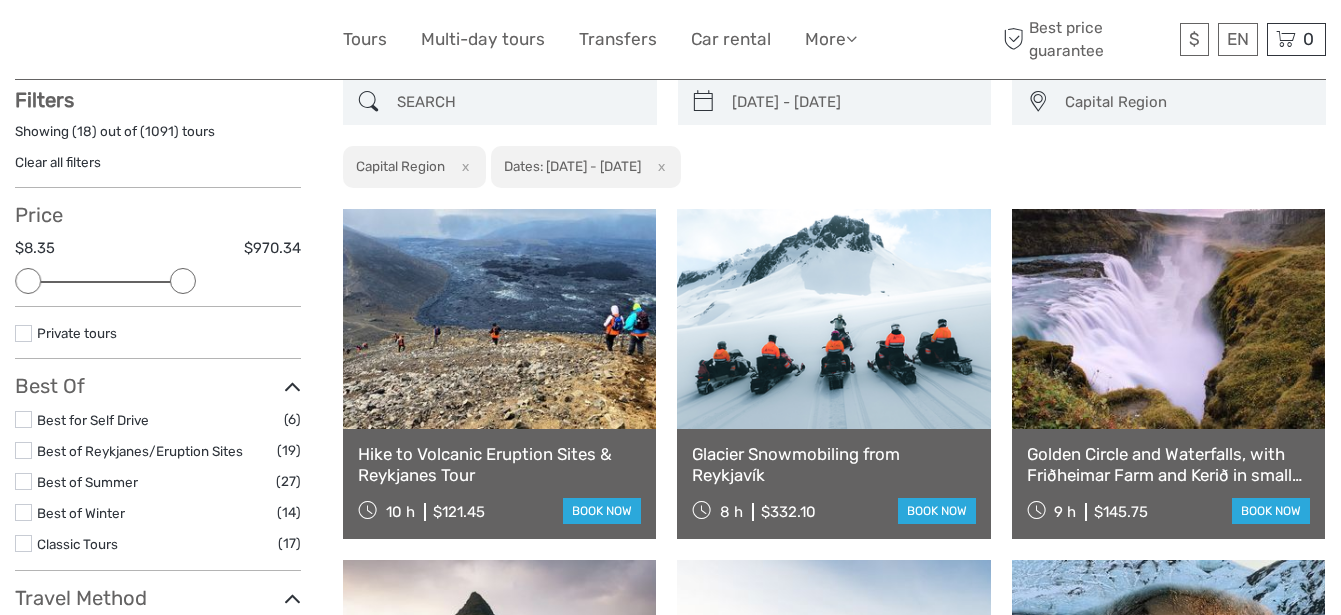 drag, startPoint x: 289, startPoint y: 282, endPoint x: 177, endPoint y: 283, distance: 112.00446 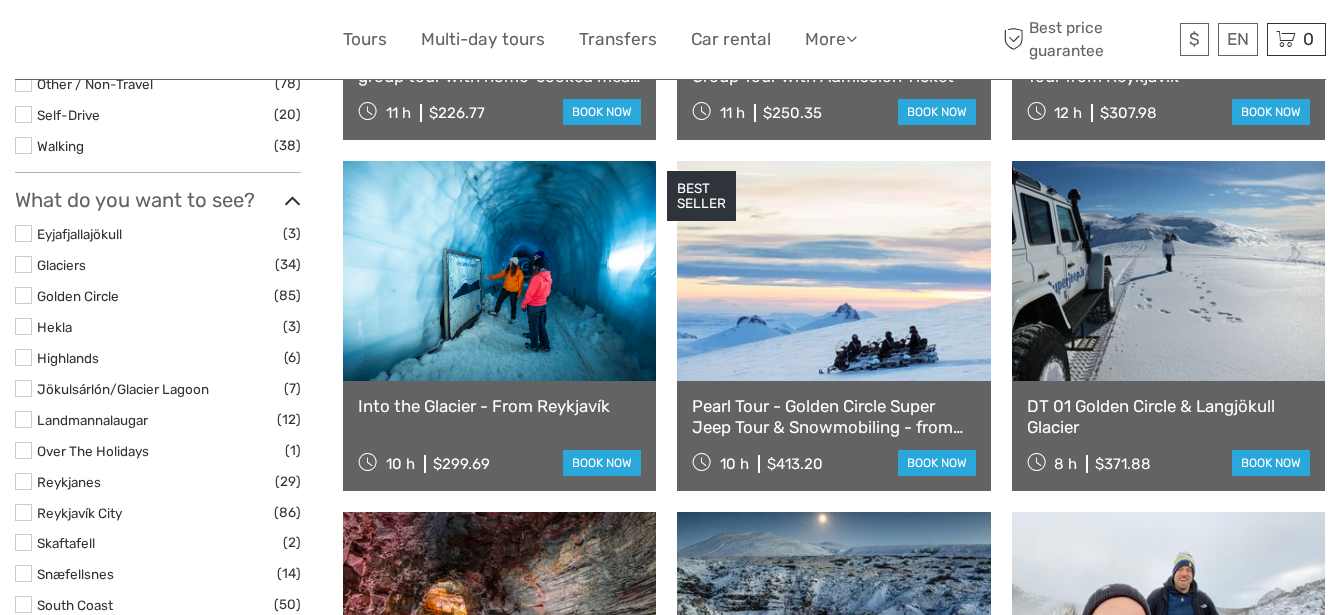 scroll, scrollTop: 989, scrollLeft: 0, axis: vertical 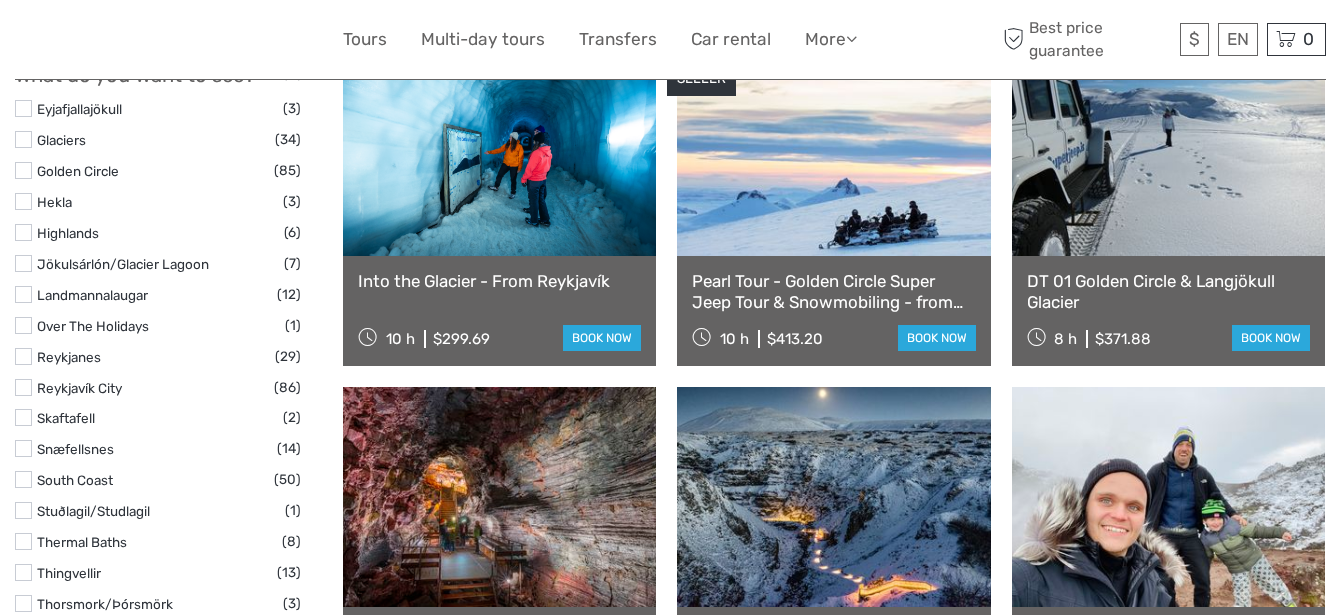 click at bounding box center (23, 448) 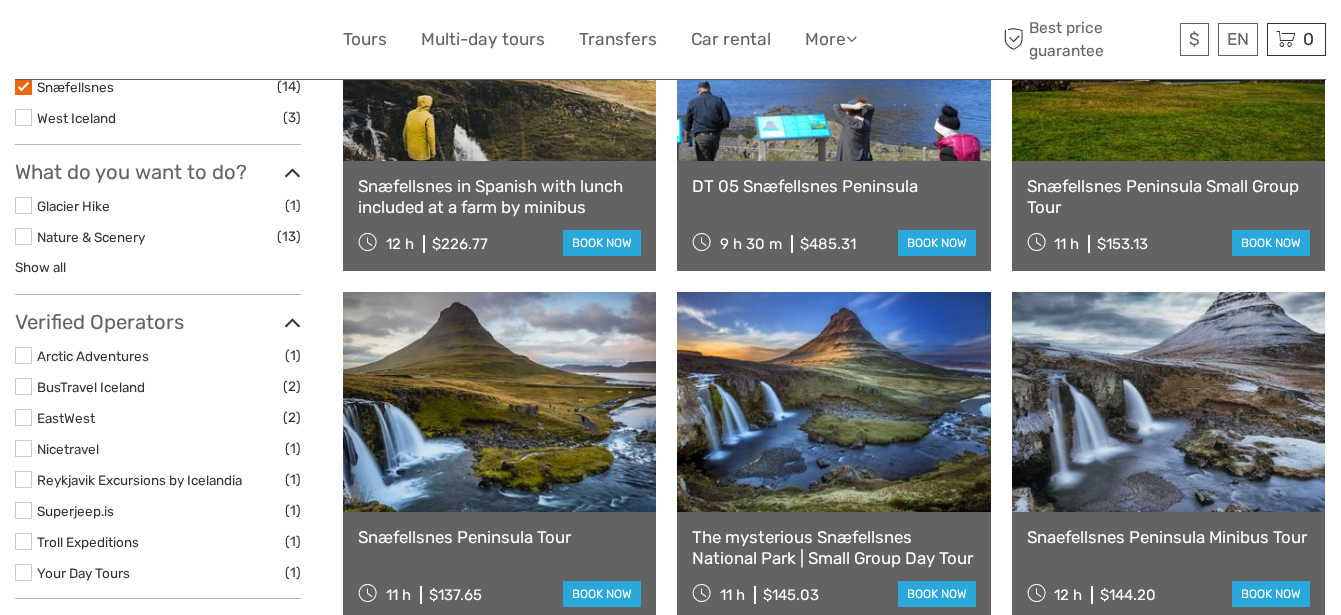 scroll, scrollTop: 489, scrollLeft: 0, axis: vertical 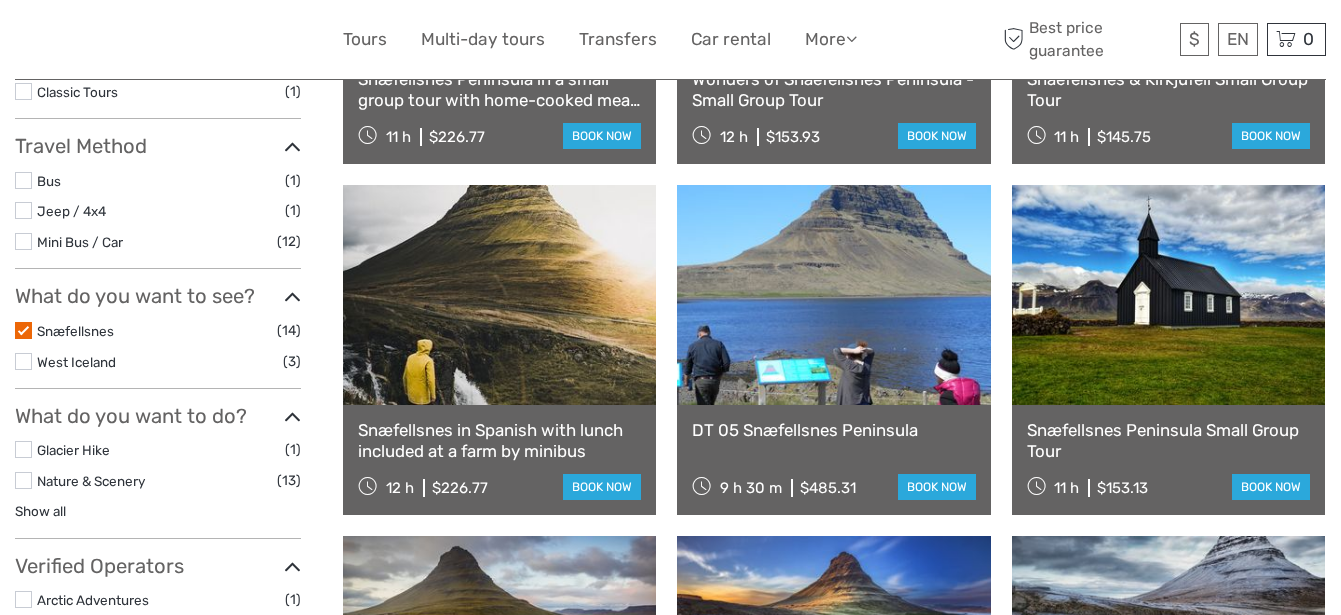 click at bounding box center [23, 330] 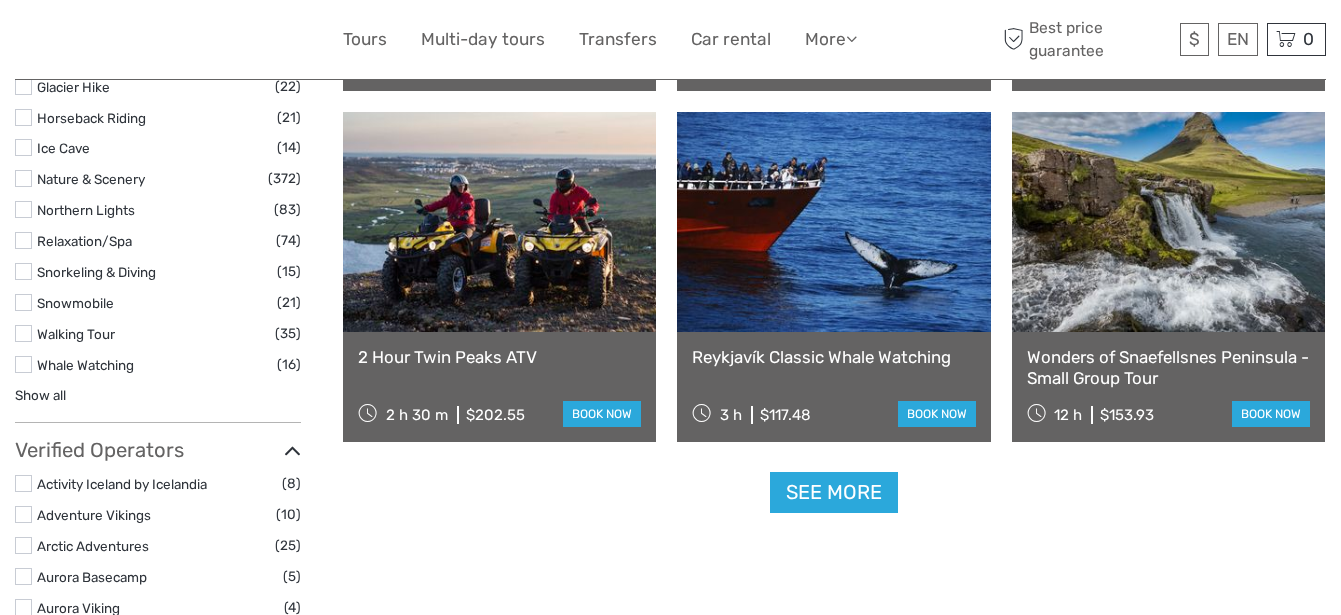 scroll, scrollTop: 1989, scrollLeft: 0, axis: vertical 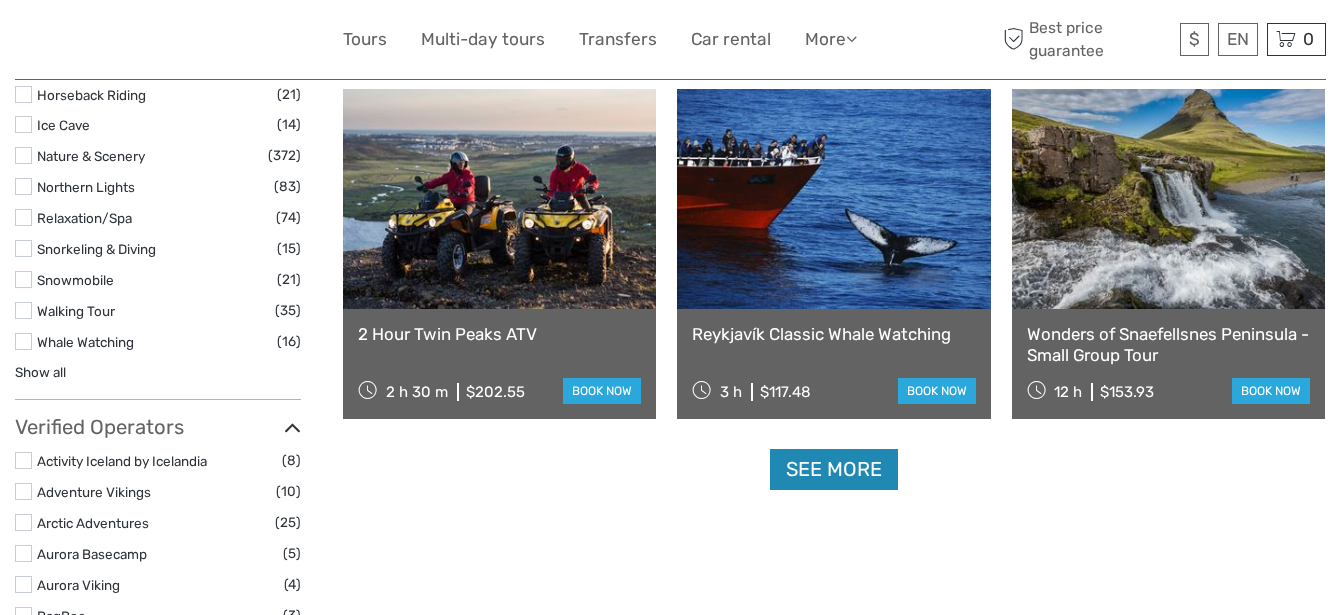 click on "See more" at bounding box center [834, 469] 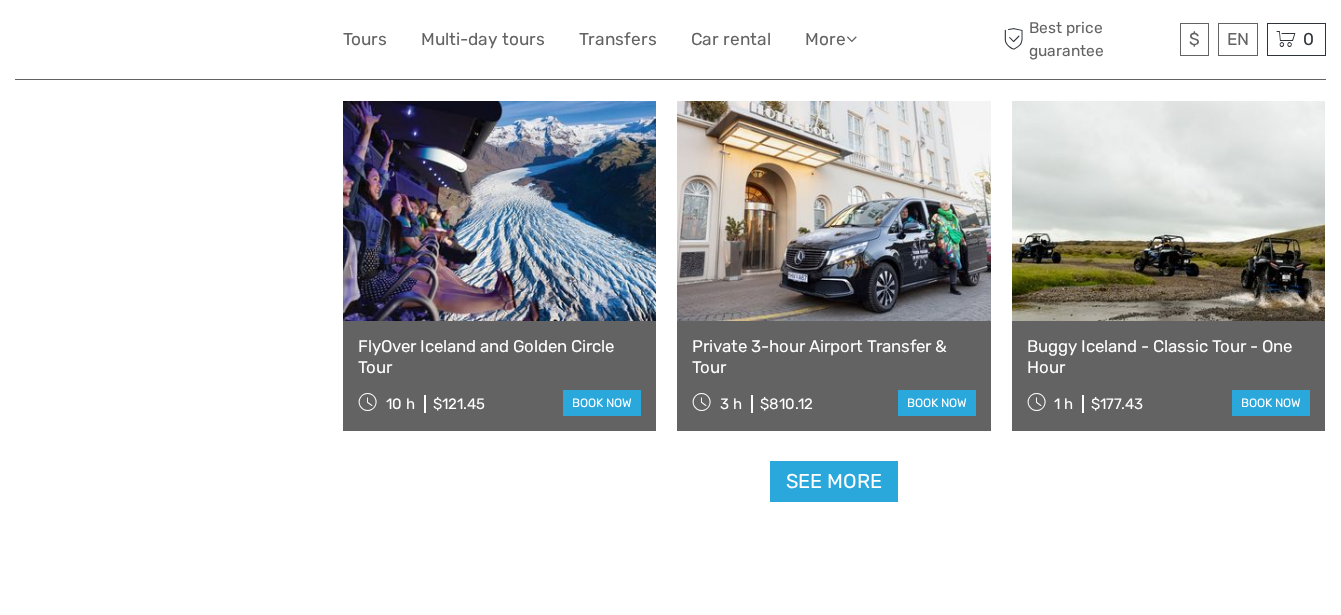 scroll, scrollTop: 4114, scrollLeft: 0, axis: vertical 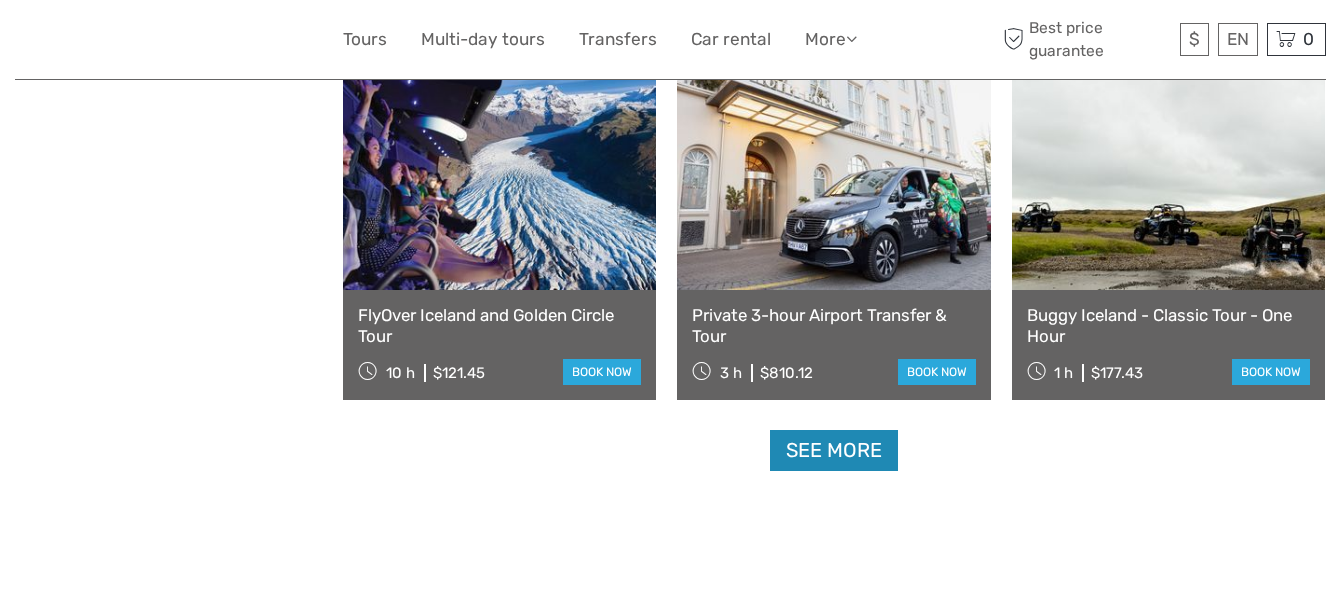click on "See more" at bounding box center [834, 450] 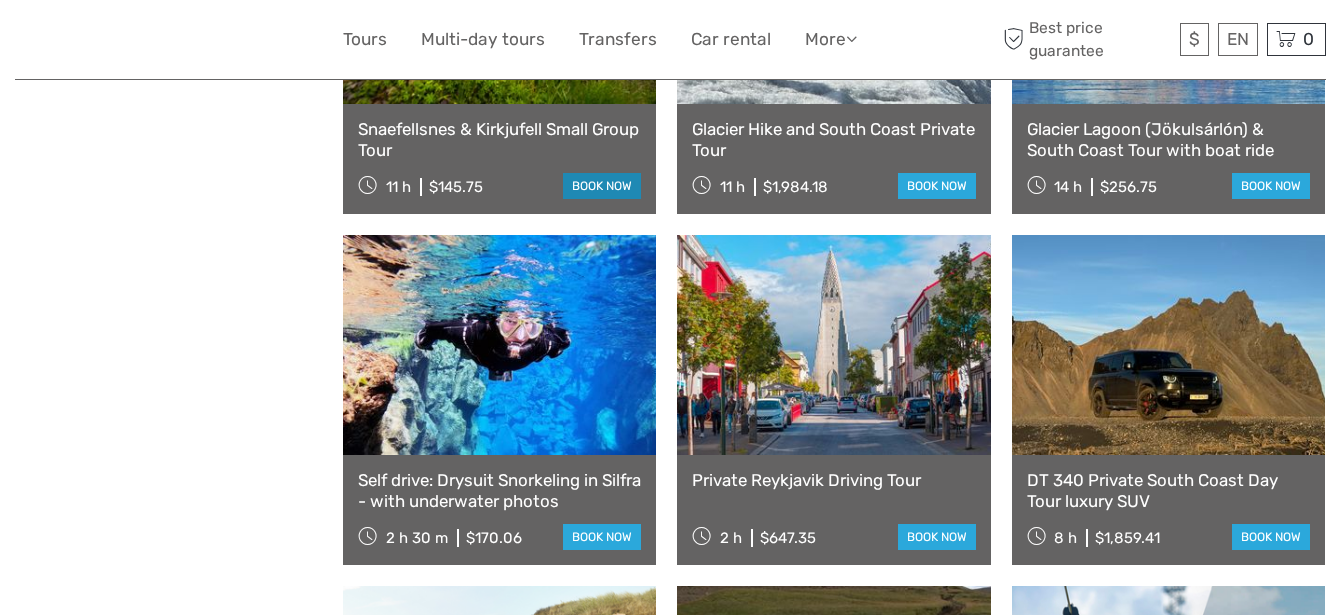 scroll, scrollTop: 5364, scrollLeft: 0, axis: vertical 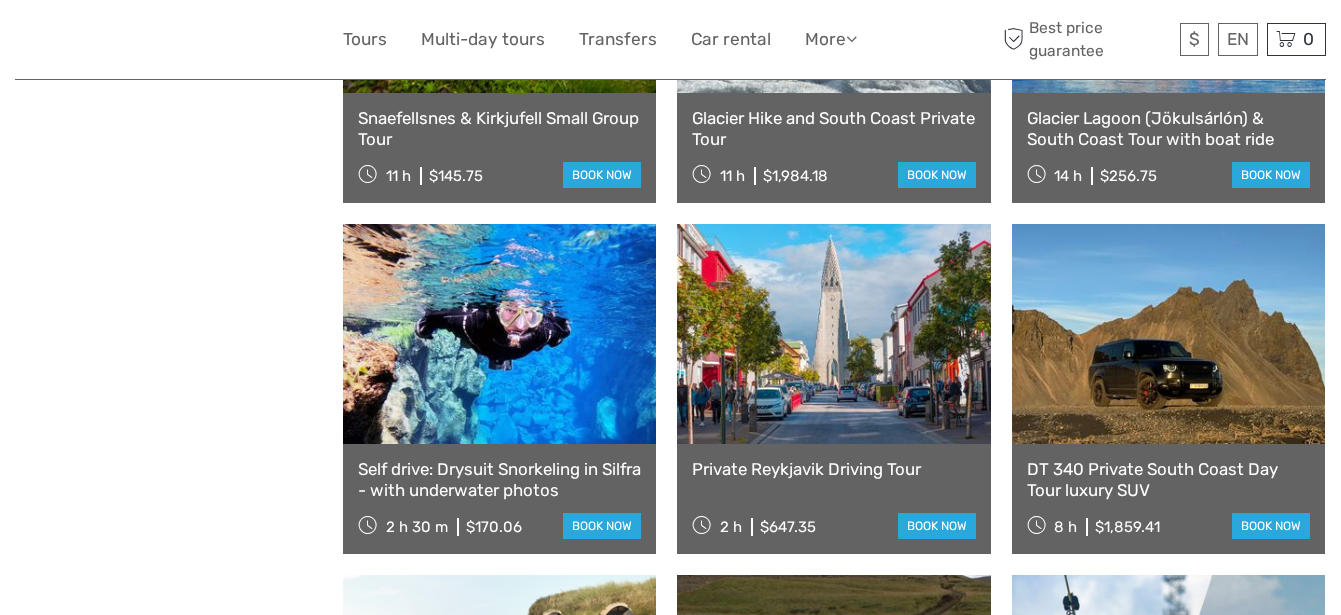 click on "Private Reykjavik Driving Tour" at bounding box center (833, 469) 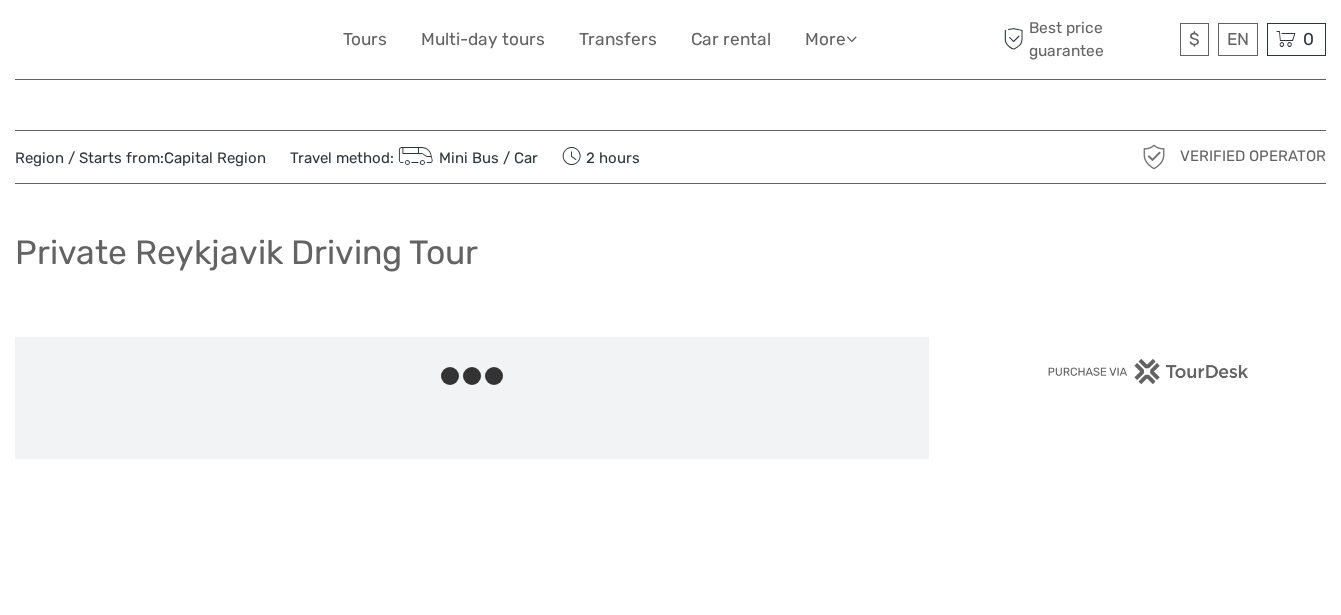 scroll, scrollTop: 0, scrollLeft: 0, axis: both 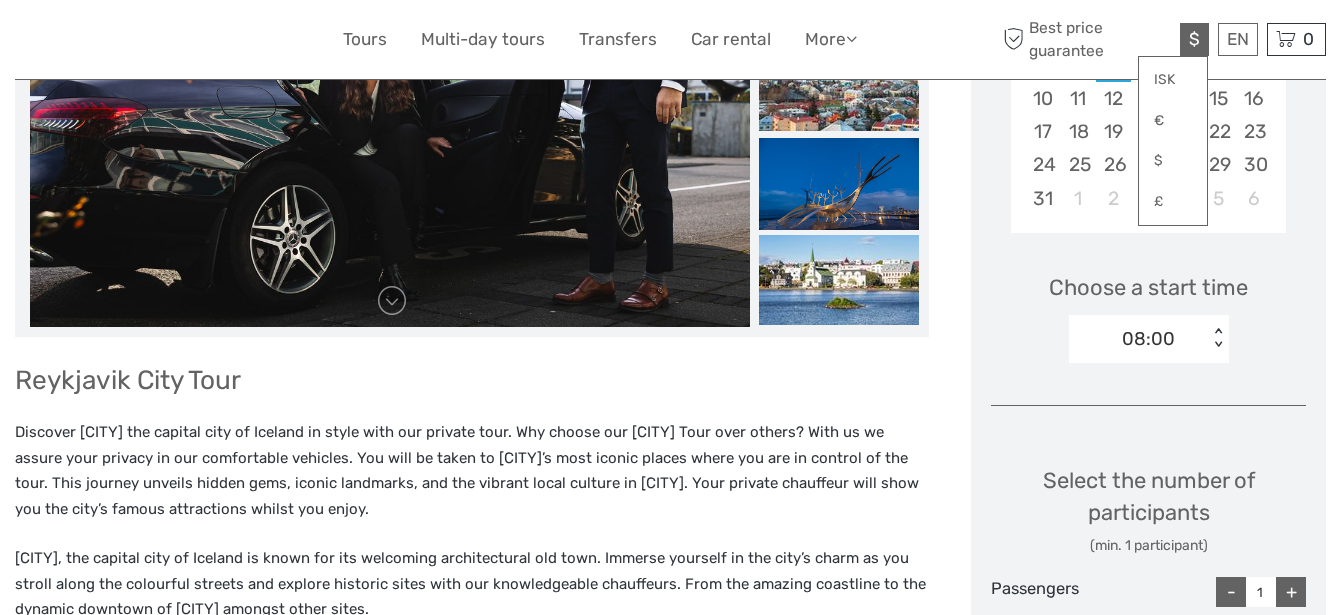 click on "$
ISK
€
$
£" at bounding box center (1194, 39) 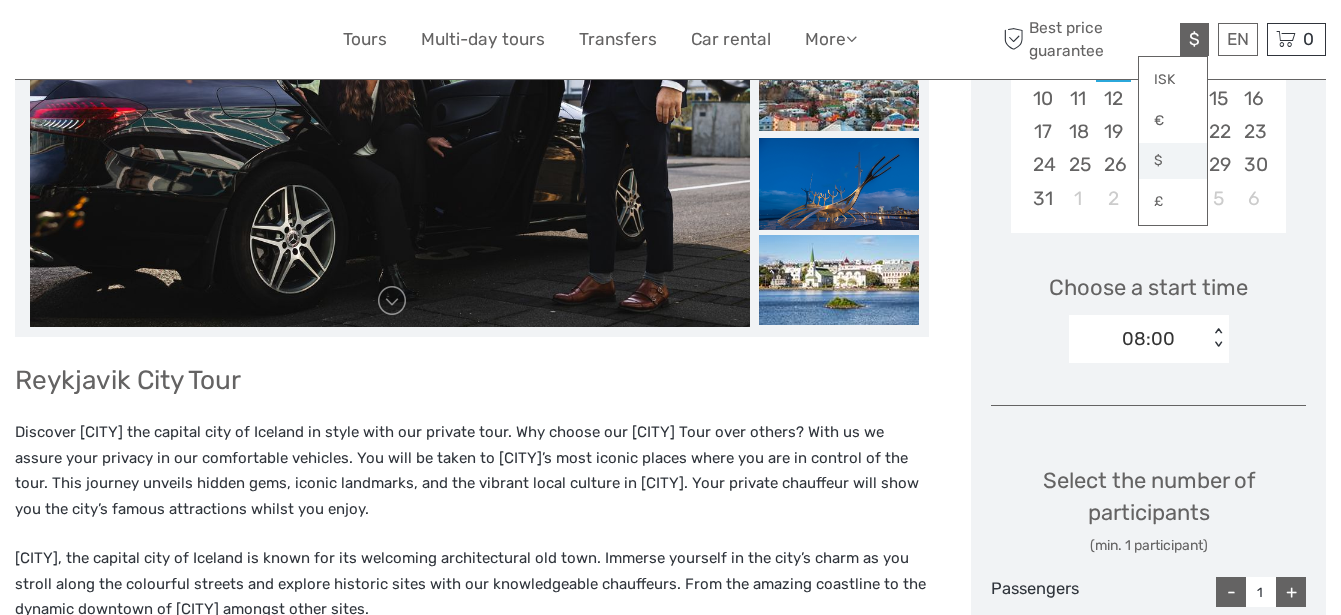 click on "$" at bounding box center [1173, 161] 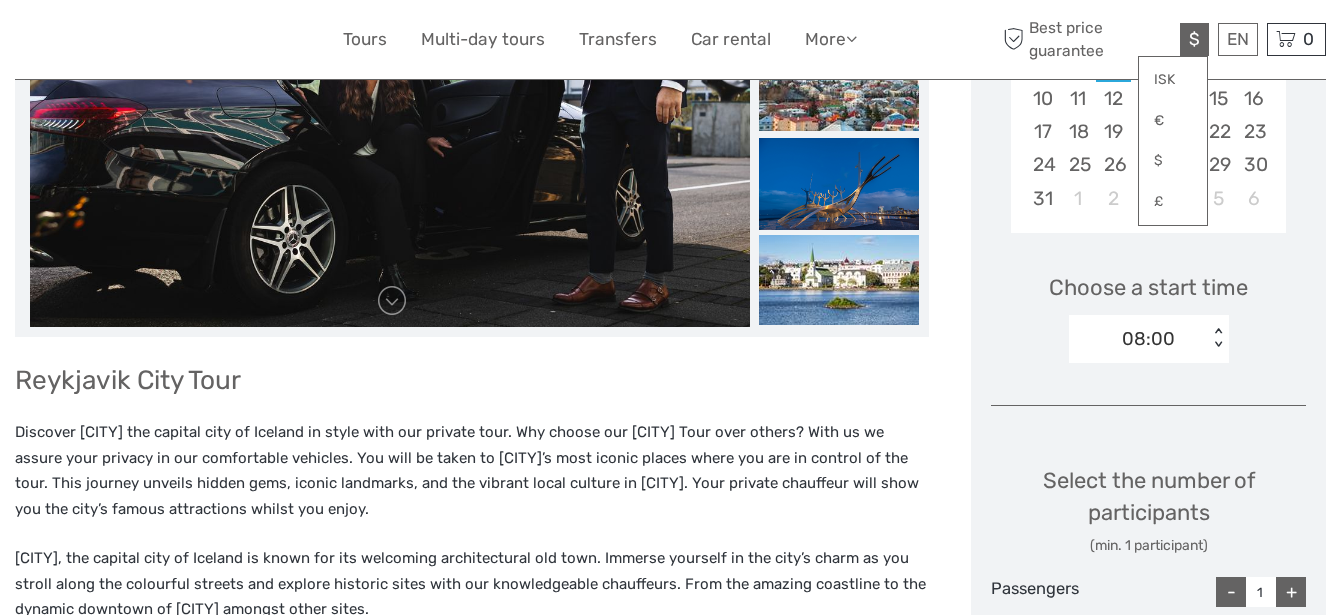 click on "Reykjavik City Tour" at bounding box center [472, 381] 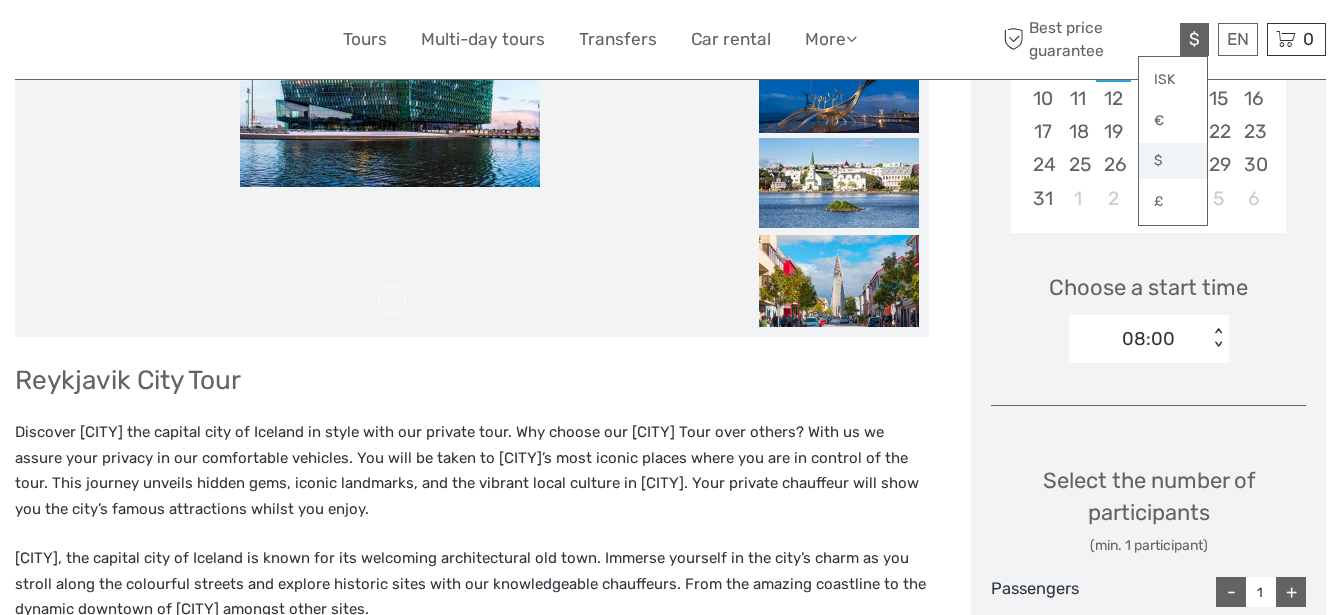 click on "$" at bounding box center (1173, 161) 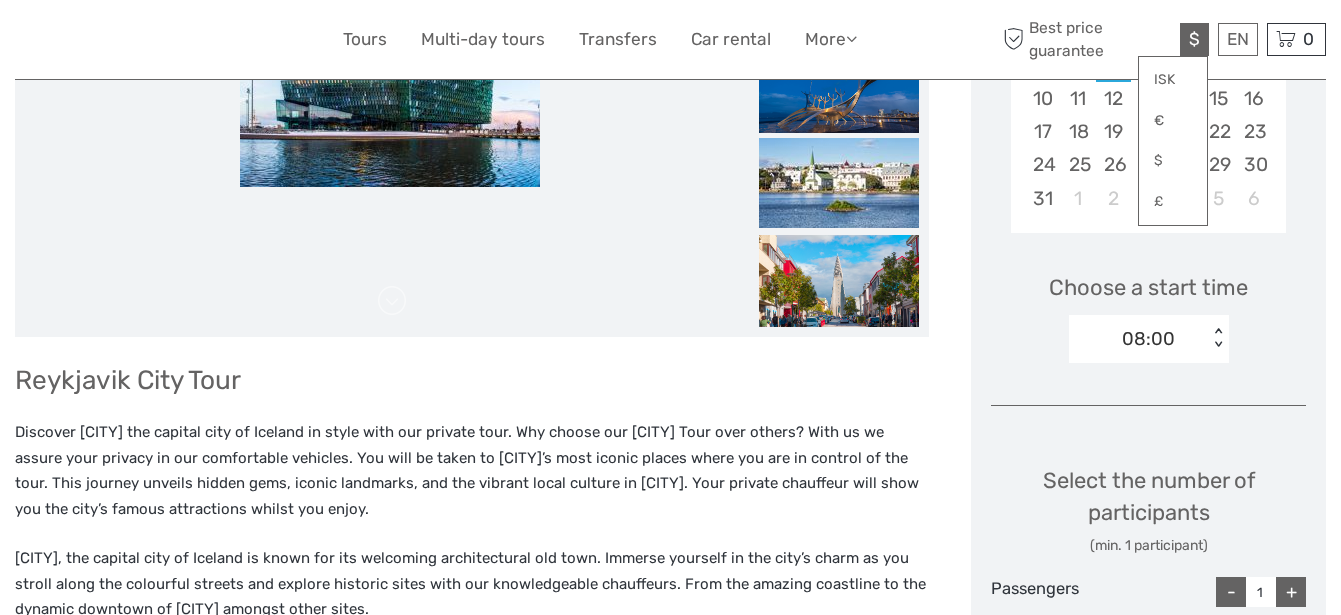 click on "$" at bounding box center [1194, 39] 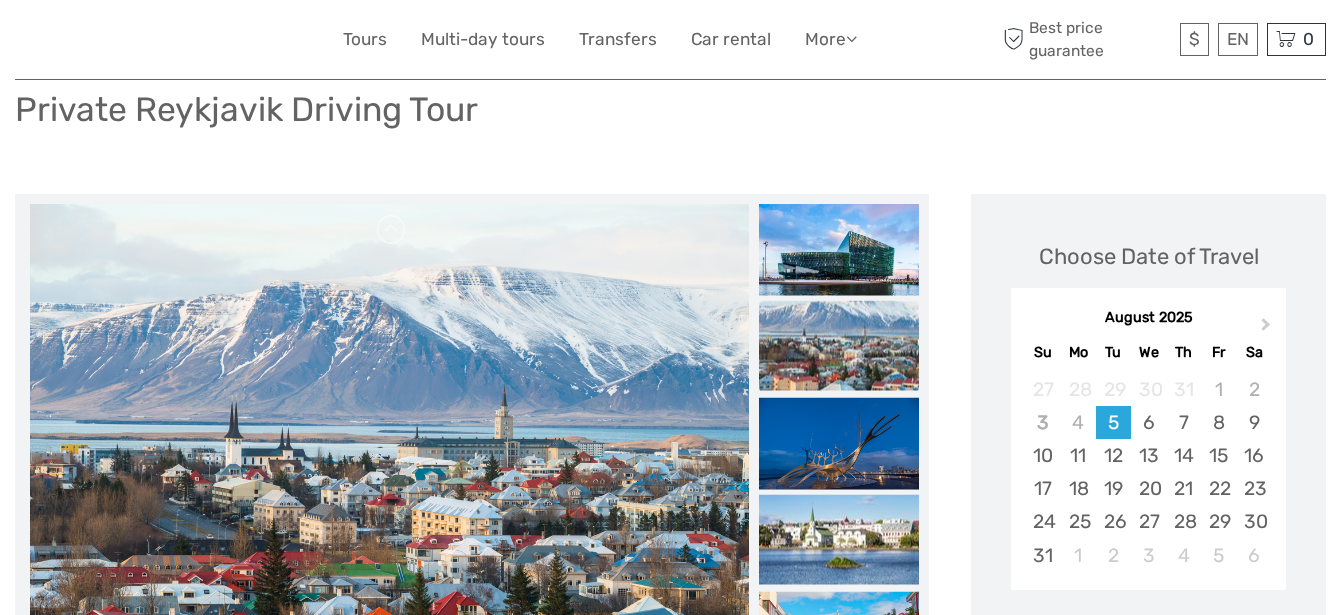 scroll, scrollTop: 0, scrollLeft: 0, axis: both 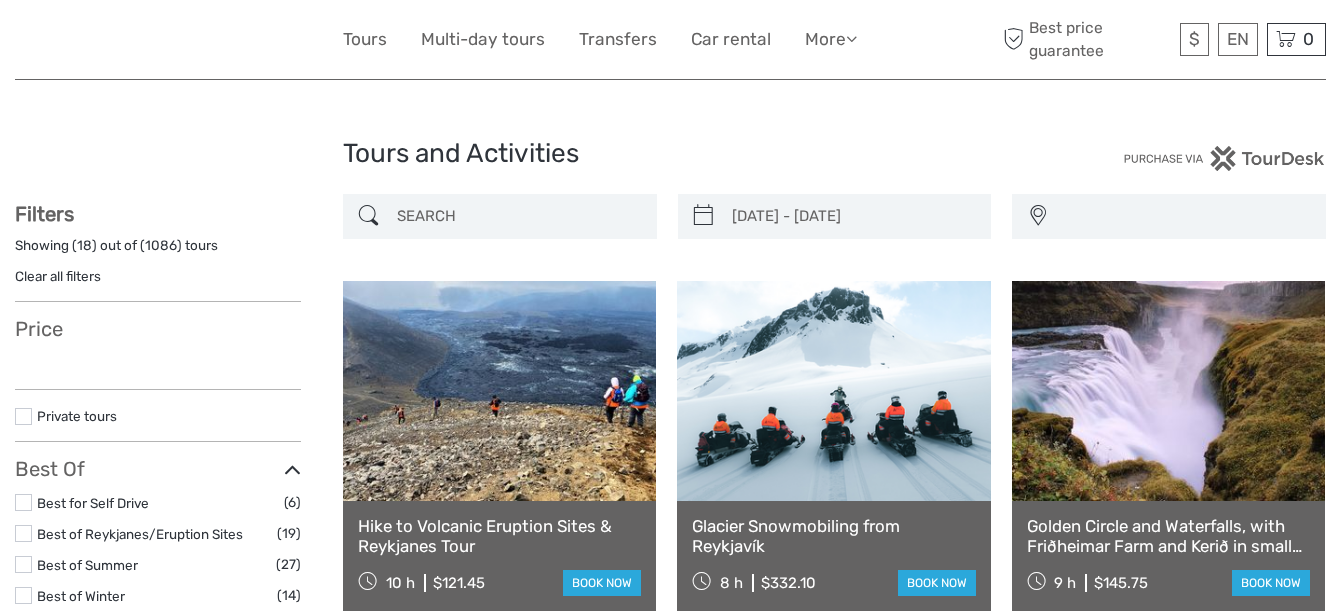 type on "14/09/2025  -  18/09/2025" 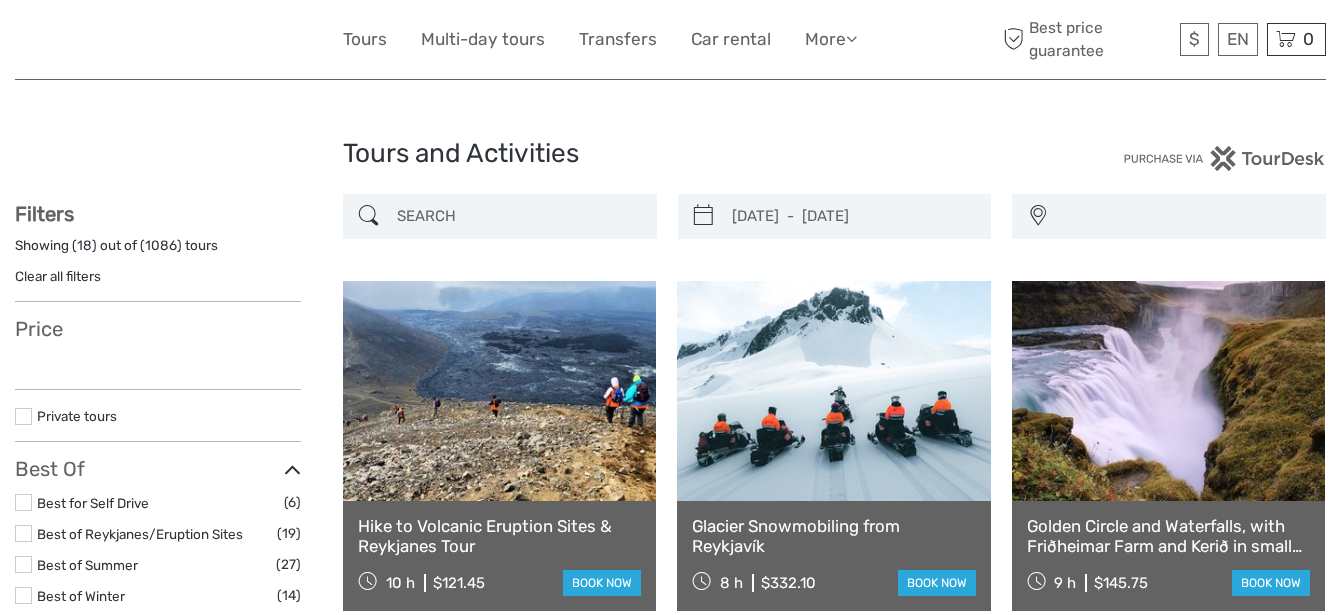 scroll, scrollTop: 3645, scrollLeft: 0, axis: vertical 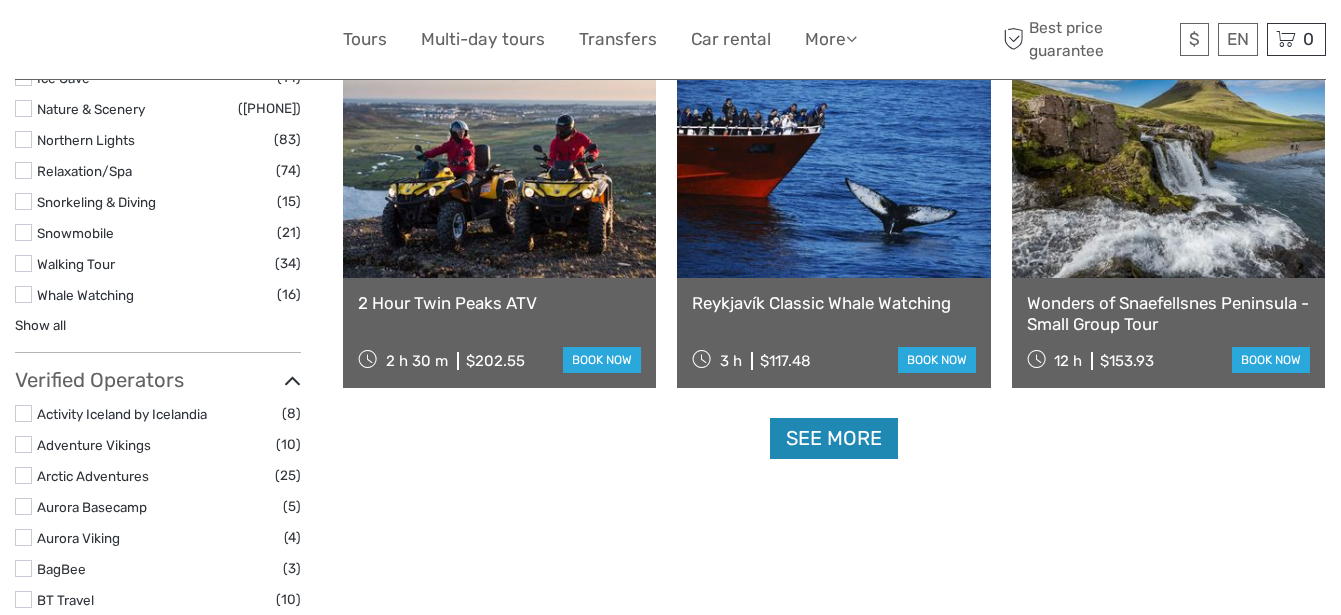 click on "See more" at bounding box center [834, 438] 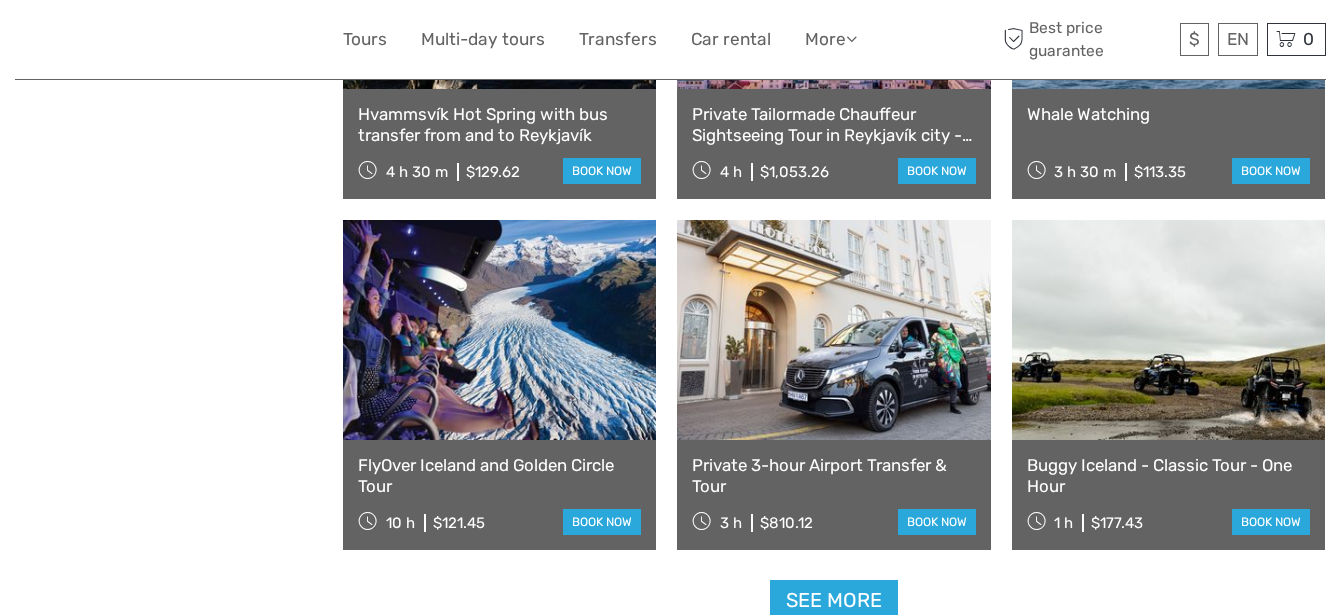 scroll, scrollTop: 4020, scrollLeft: 0, axis: vertical 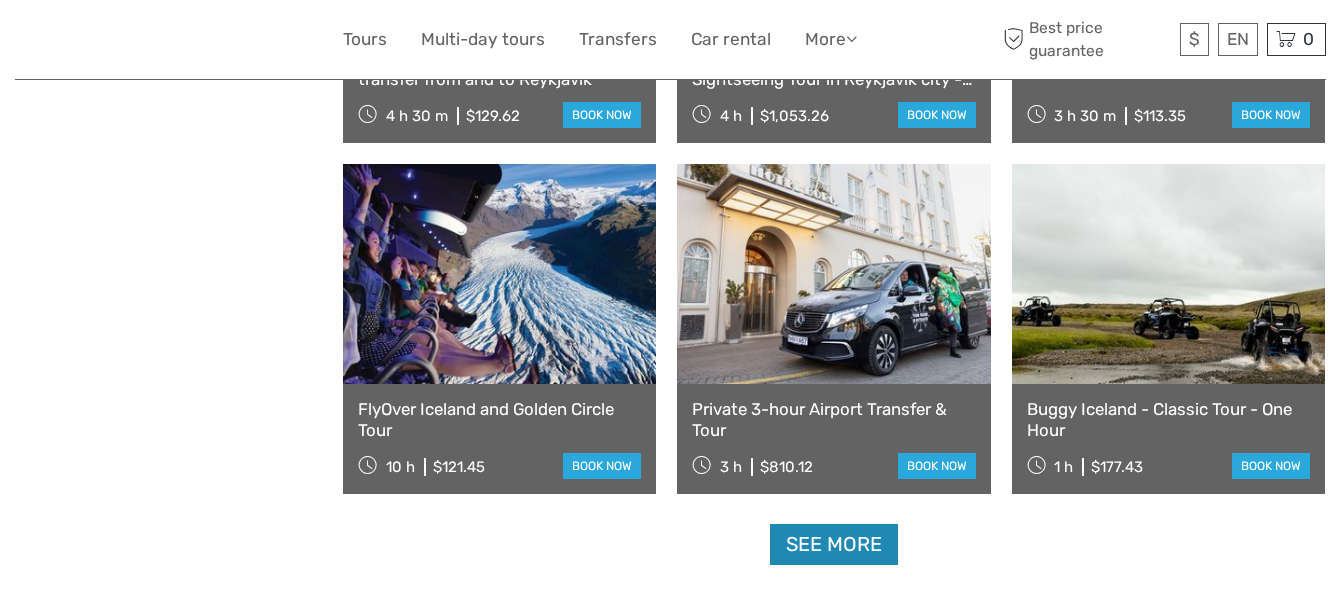 click on "See more" at bounding box center [834, 544] 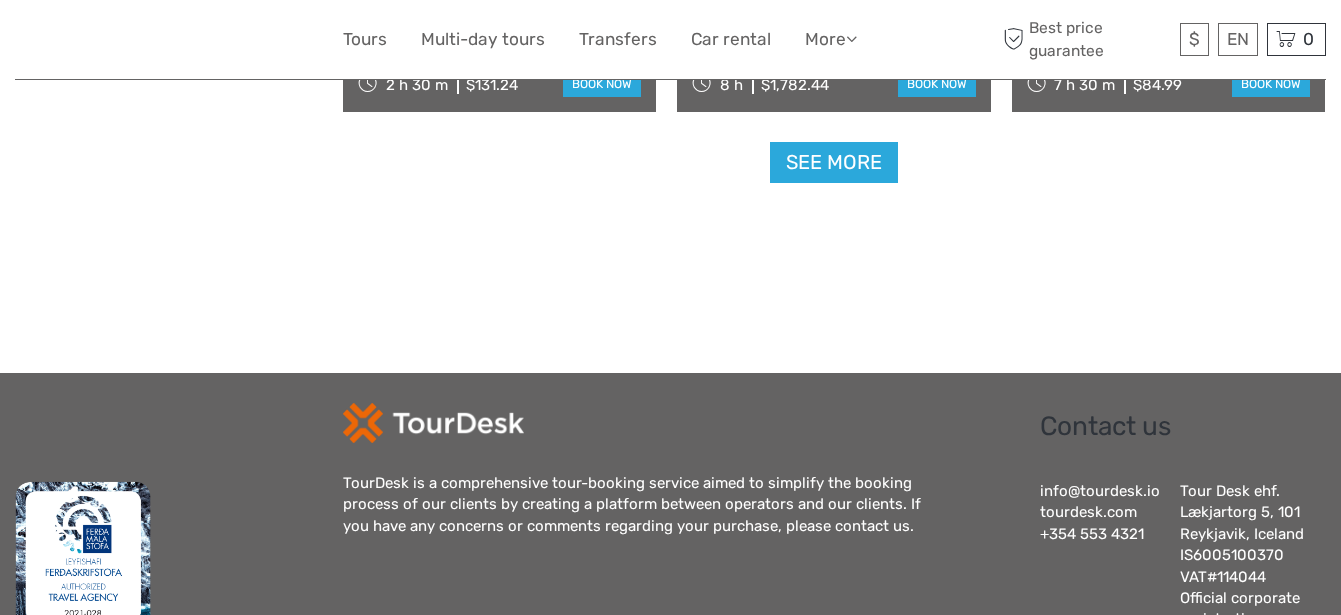 scroll, scrollTop: 6520, scrollLeft: 0, axis: vertical 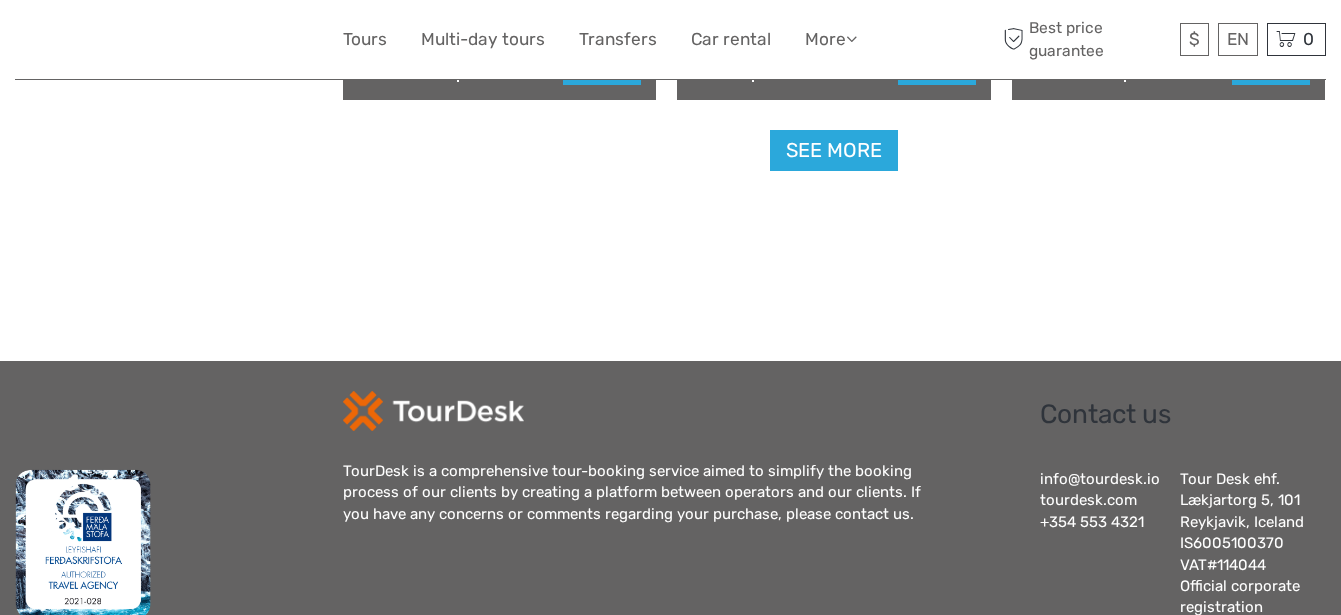 click on "See more" at bounding box center [834, 150] 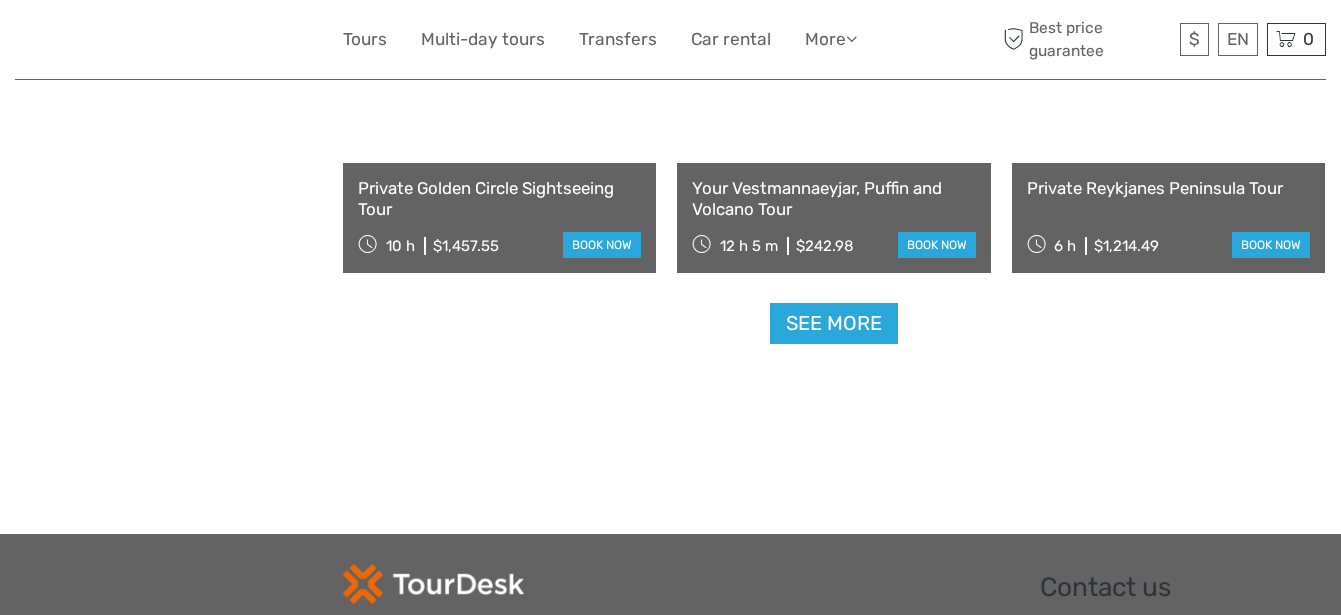 scroll, scrollTop: 8520, scrollLeft: 0, axis: vertical 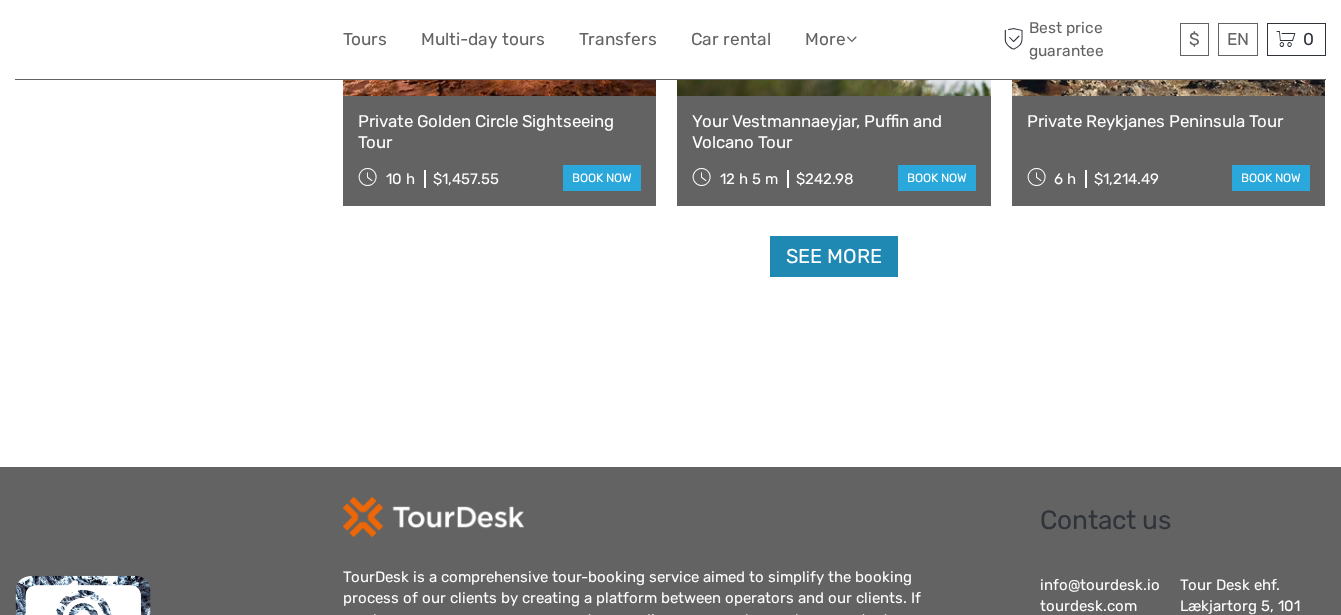 click on "See more" at bounding box center [834, 256] 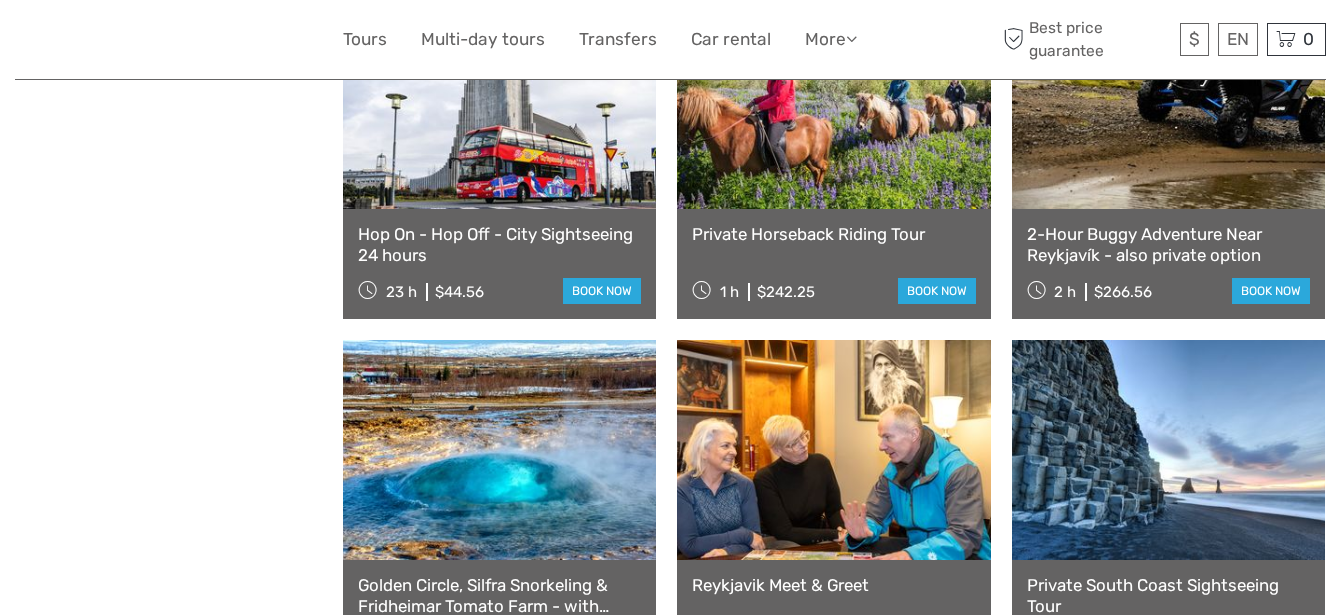 scroll, scrollTop: 9770, scrollLeft: 0, axis: vertical 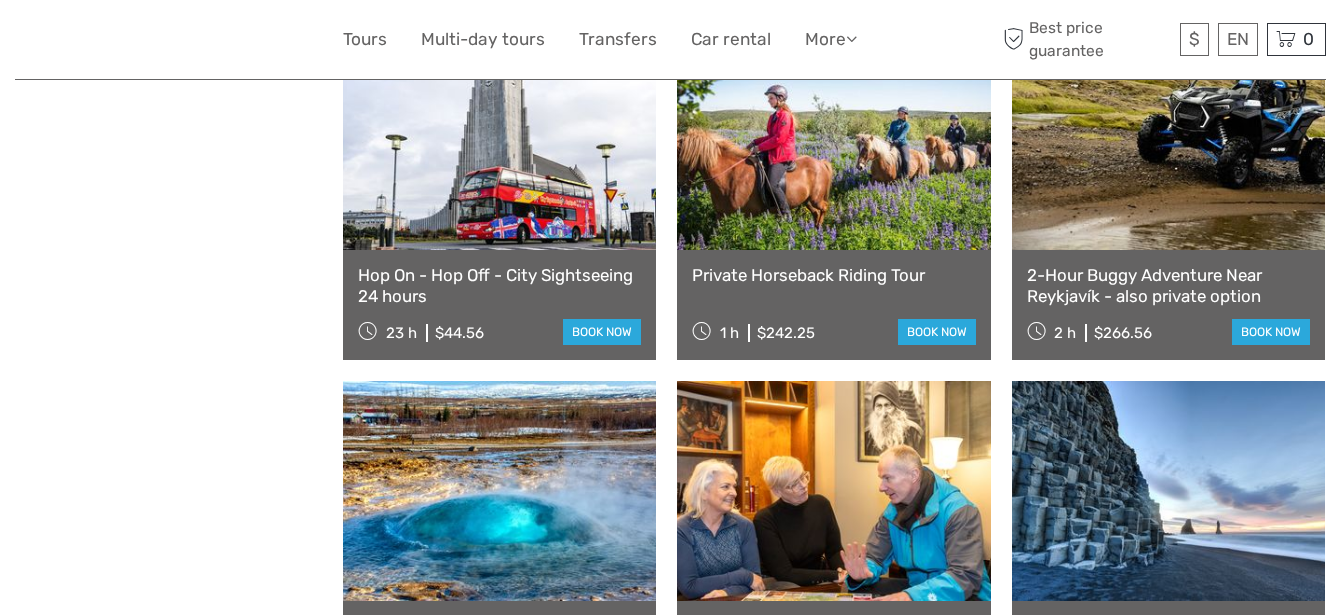 click on "Hop On - Hop Off - City Sightseeing 24 hours" at bounding box center [499, 285] 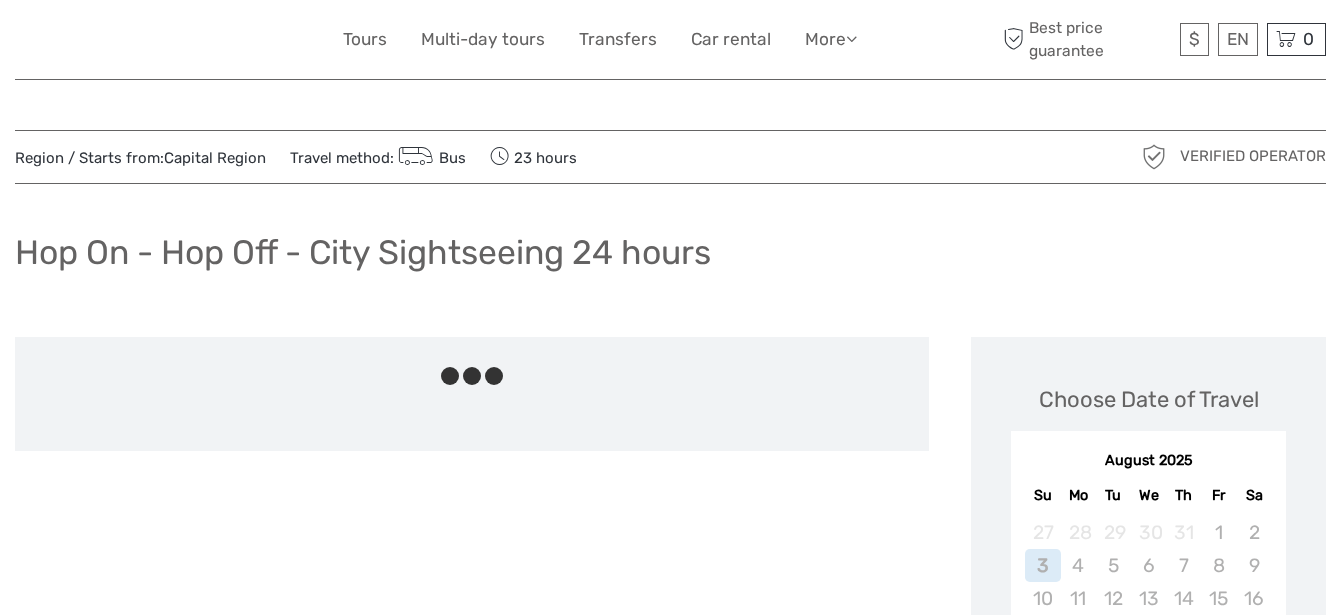 scroll, scrollTop: 0, scrollLeft: 0, axis: both 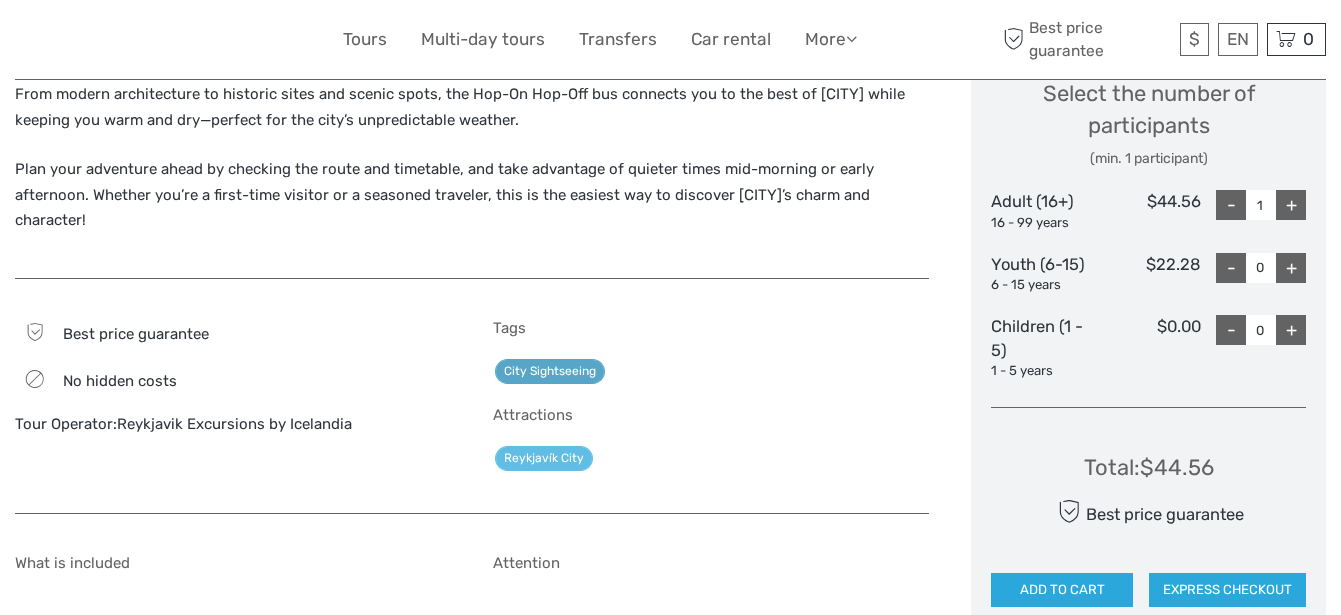 click on "City Sightseeing" at bounding box center [550, 371] 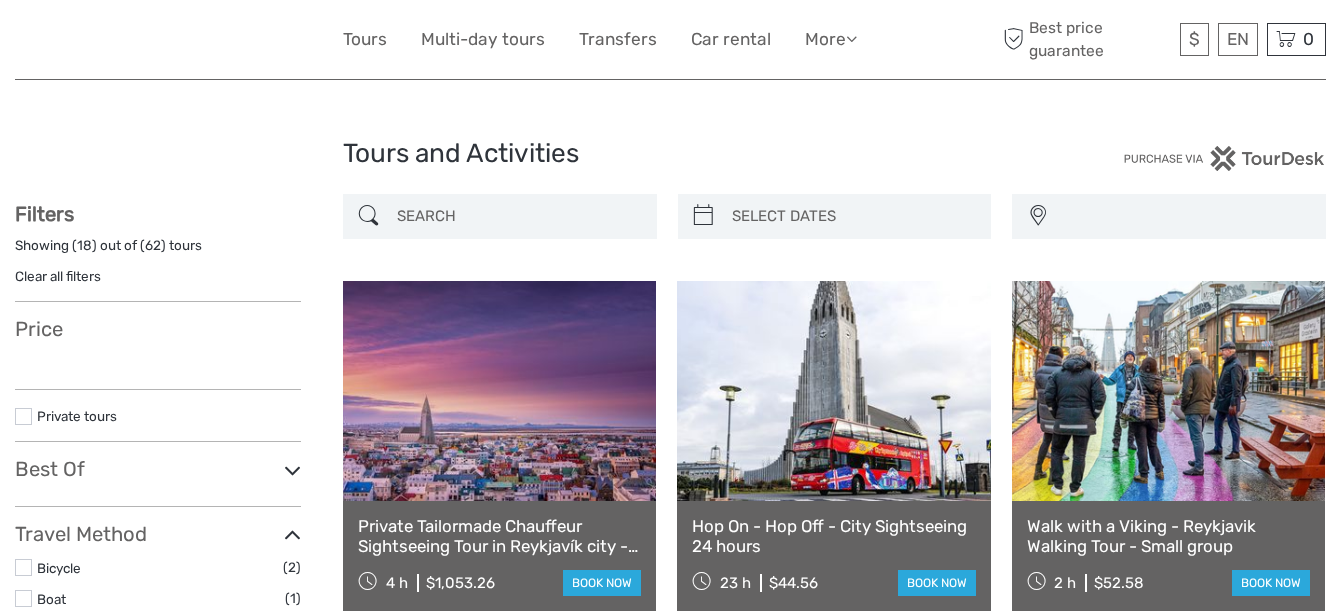 select 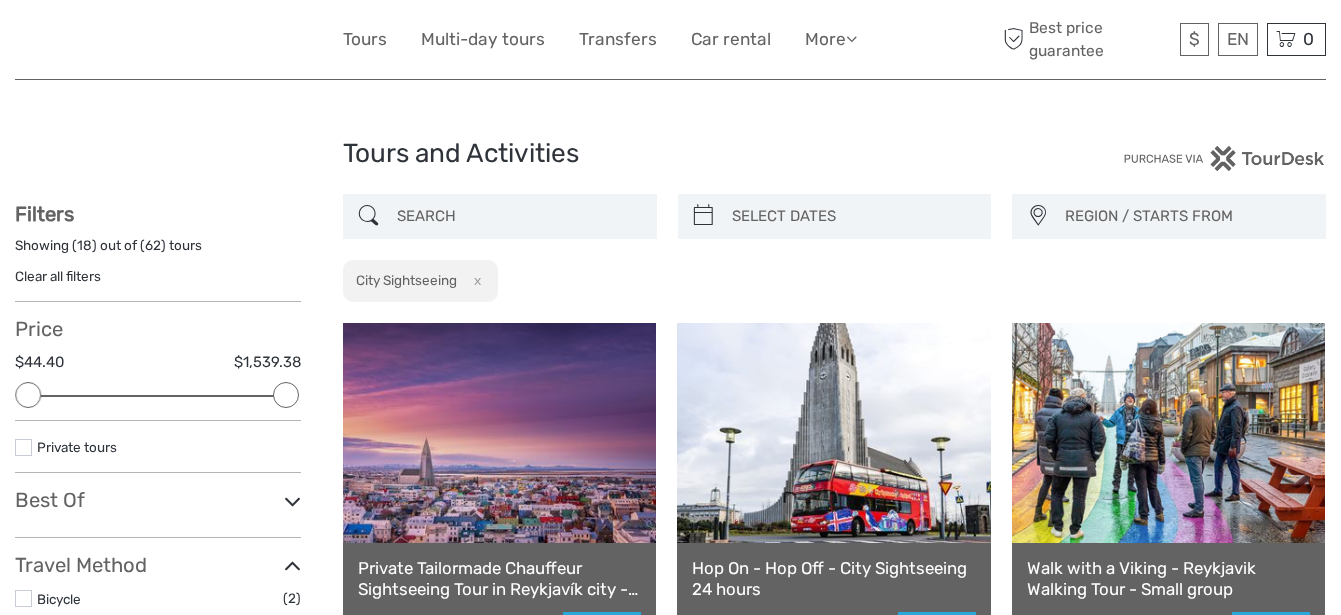 scroll, scrollTop: 0, scrollLeft: 0, axis: both 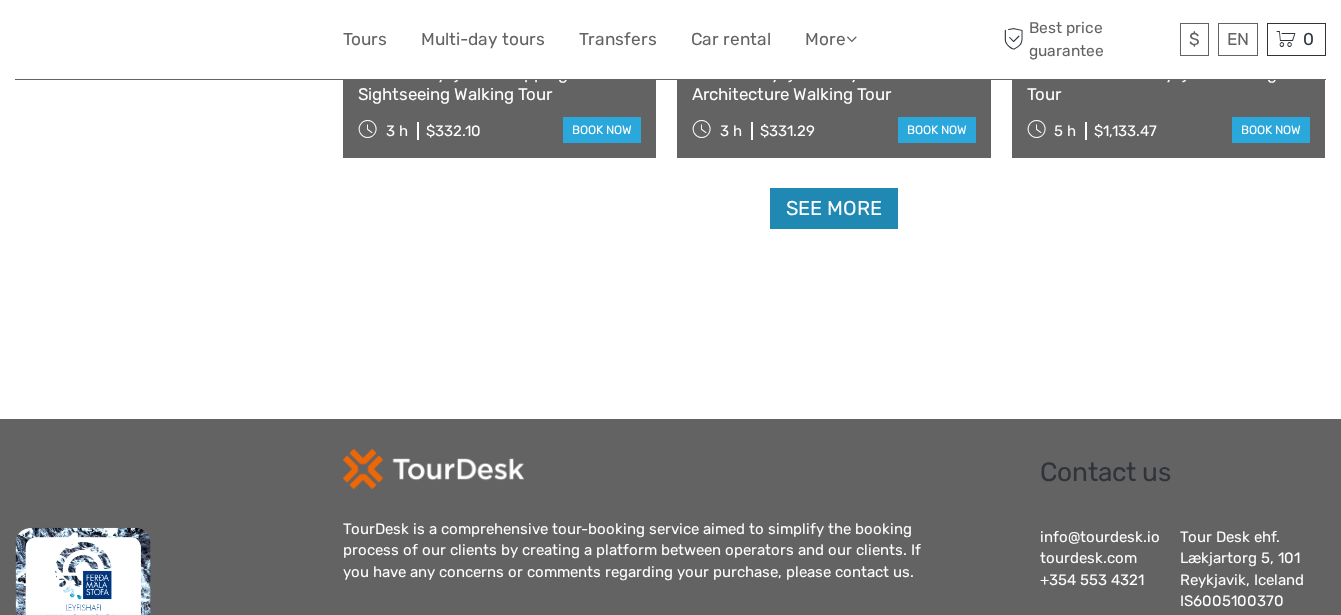 click on "See more" at bounding box center (834, 208) 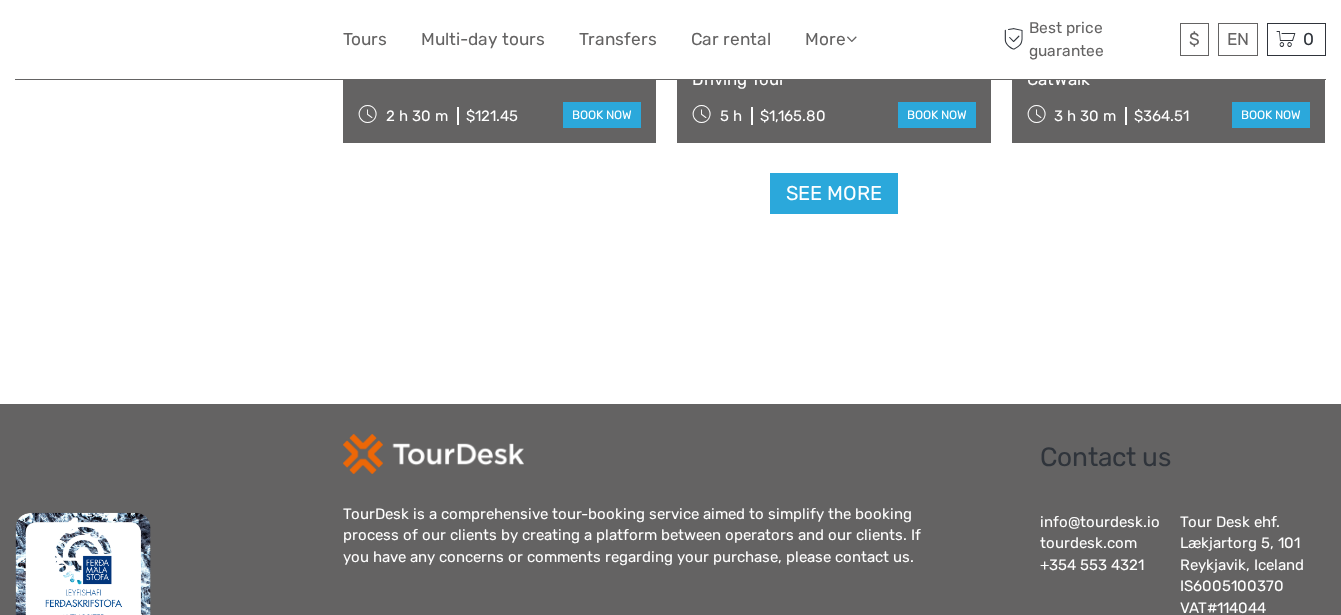 scroll, scrollTop: 4375, scrollLeft: 0, axis: vertical 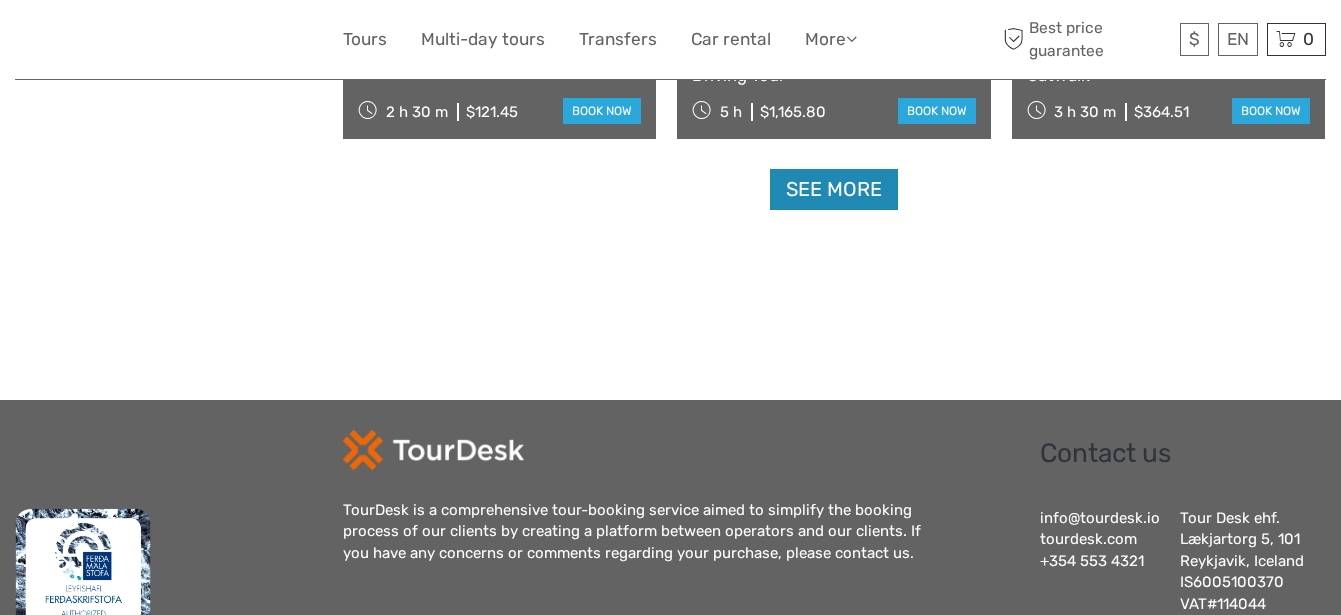 click on "See more" at bounding box center (834, 189) 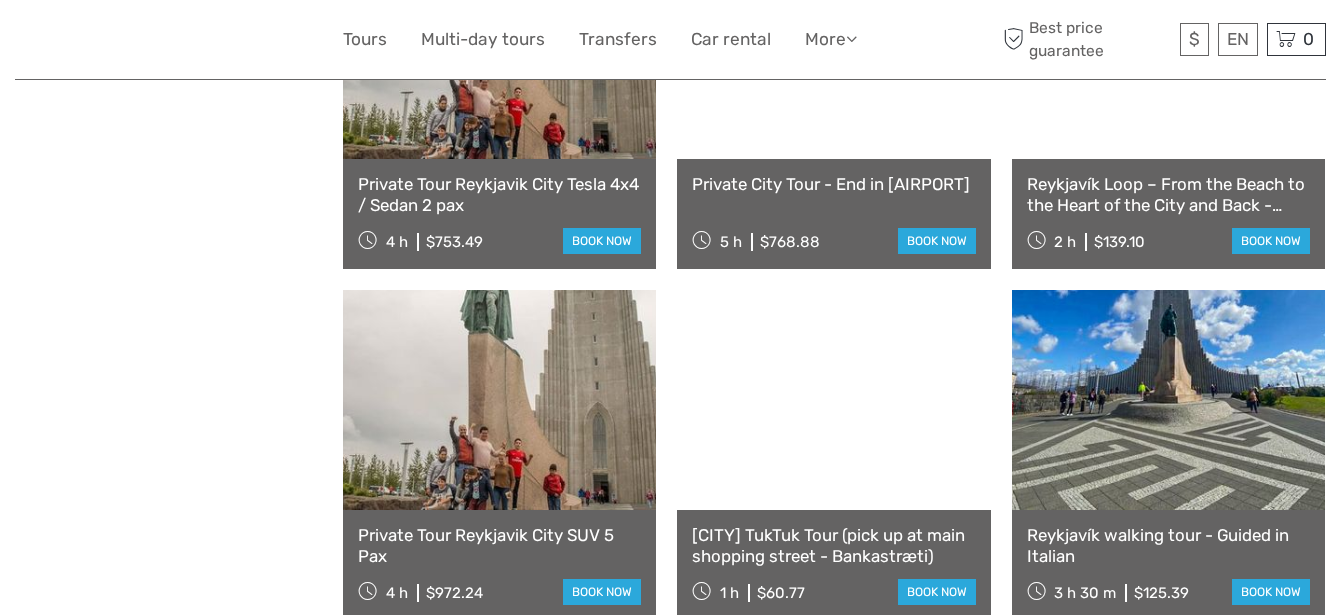 scroll, scrollTop: 6125, scrollLeft: 0, axis: vertical 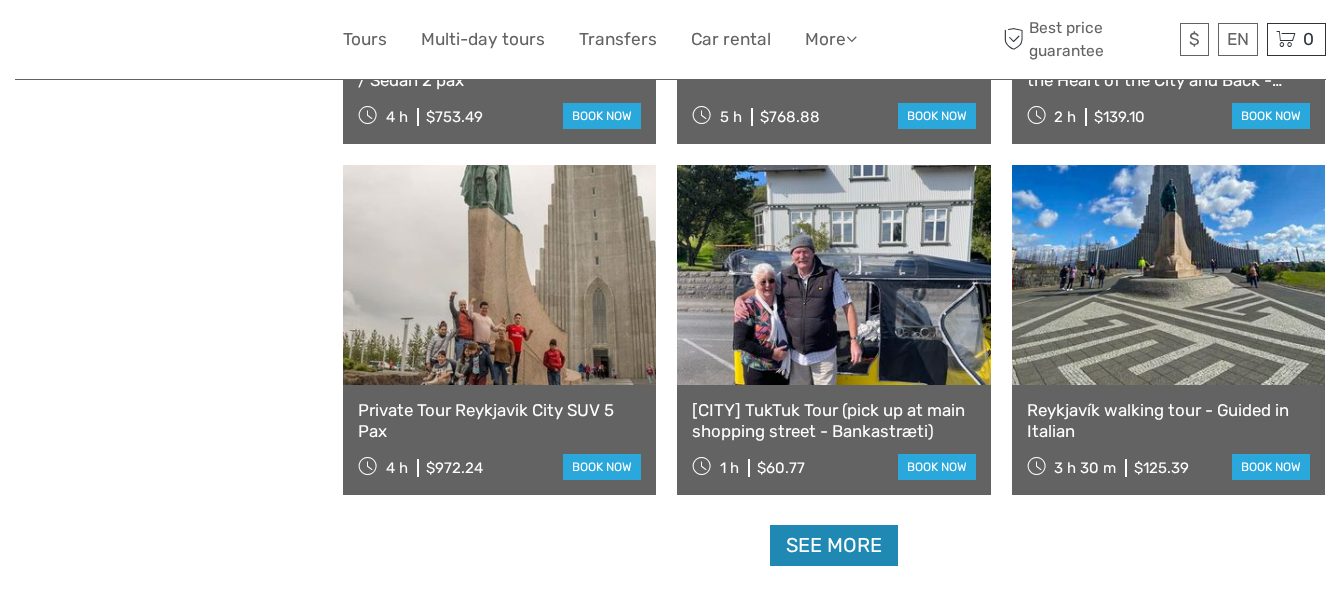 click on "See more" at bounding box center (834, 545) 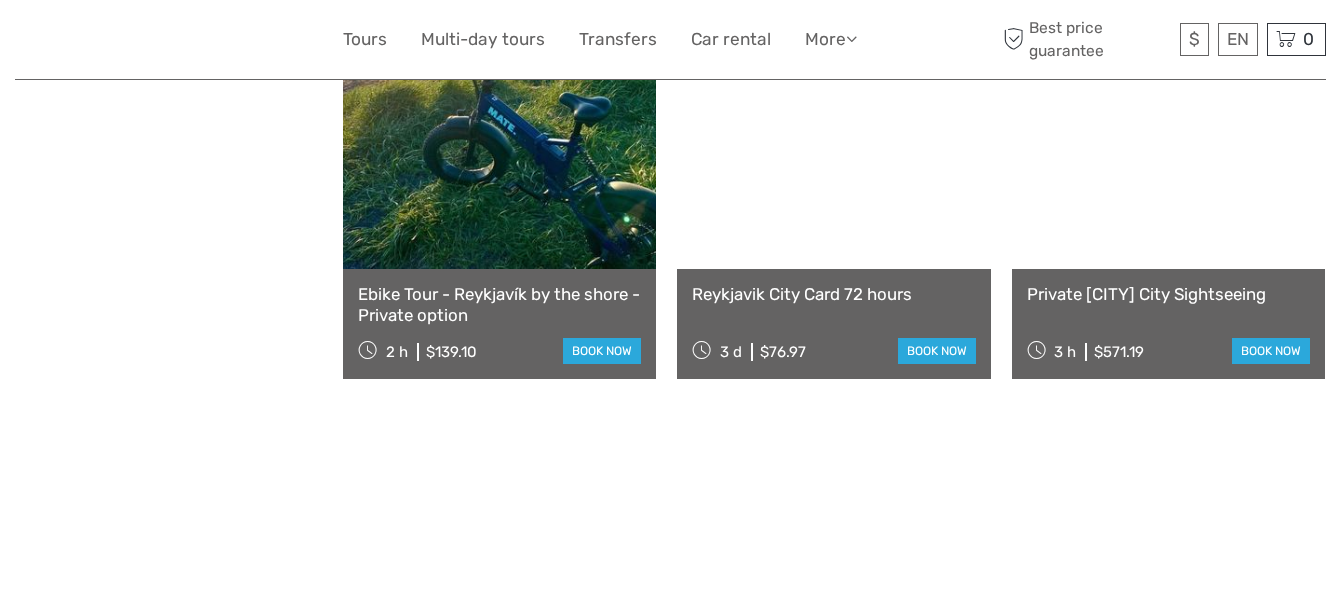 scroll, scrollTop: 6625, scrollLeft: 0, axis: vertical 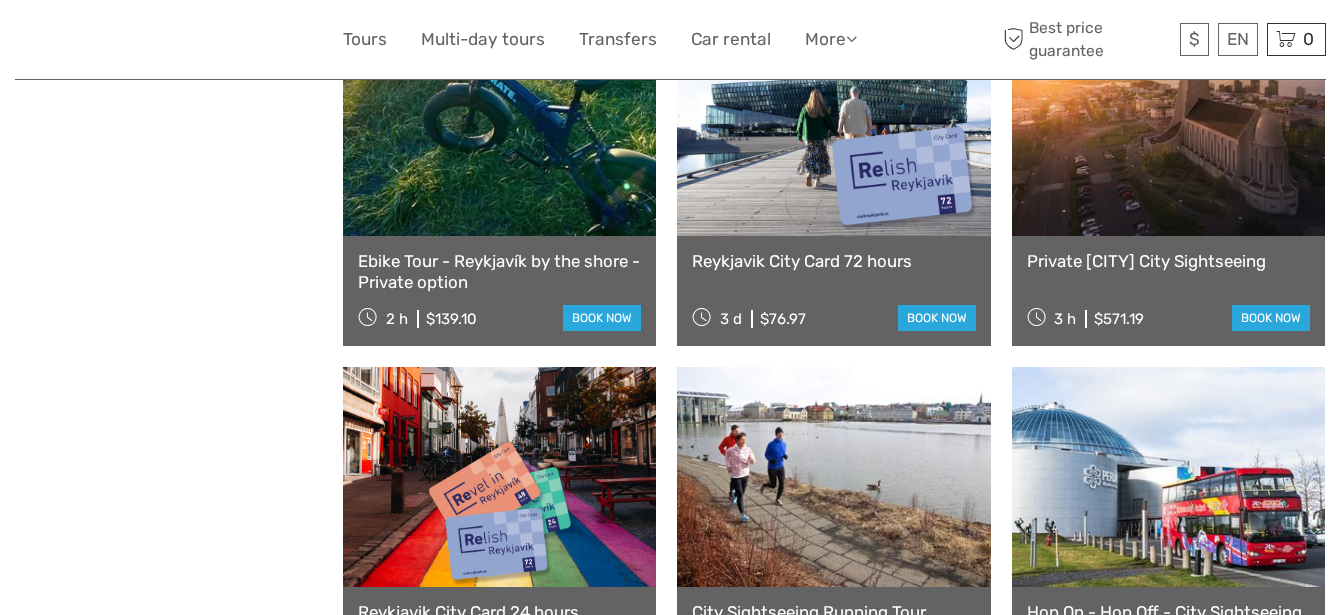 click at bounding box center (833, 126) 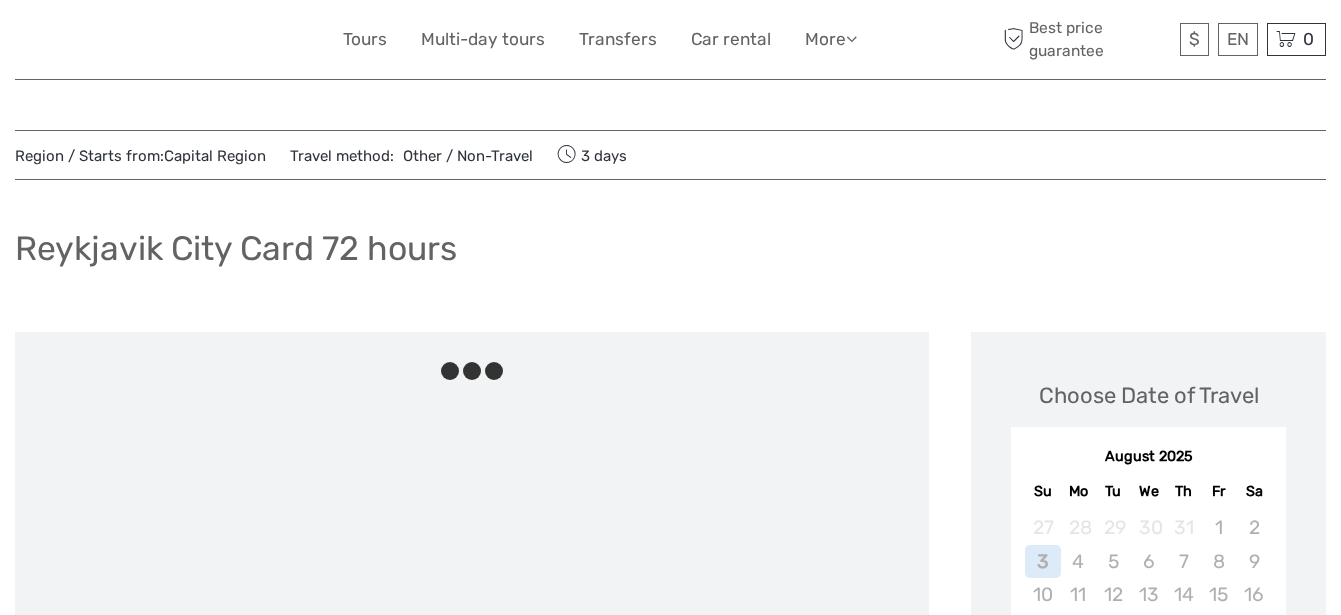 scroll, scrollTop: 0, scrollLeft: 0, axis: both 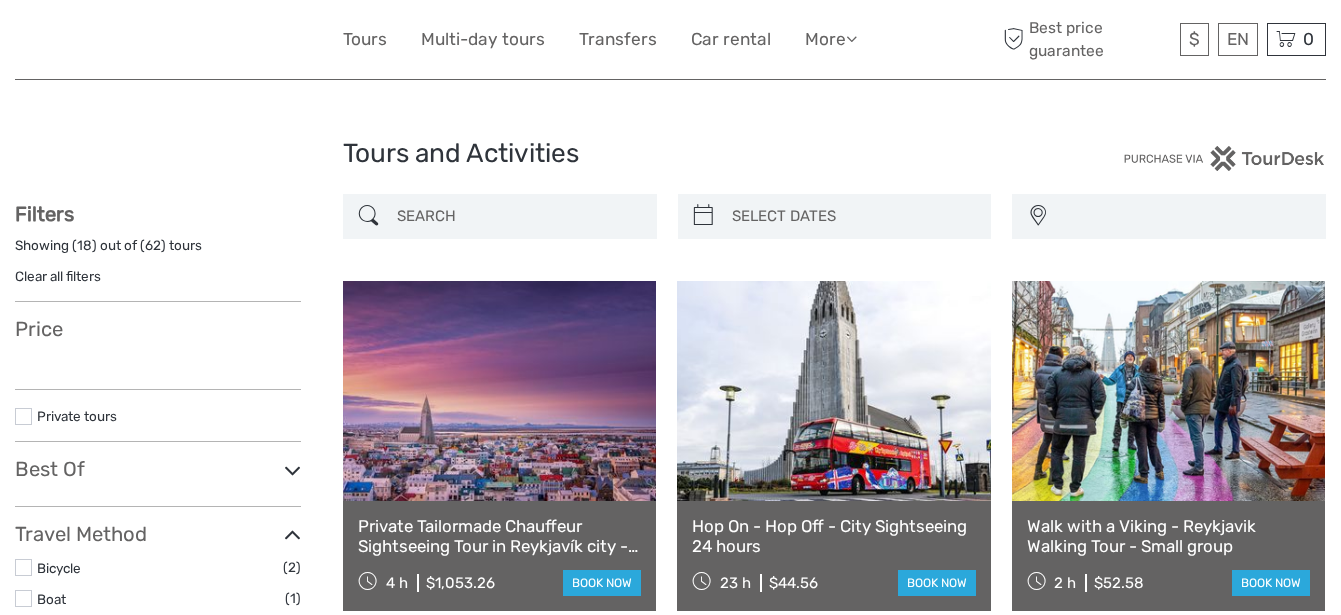 select 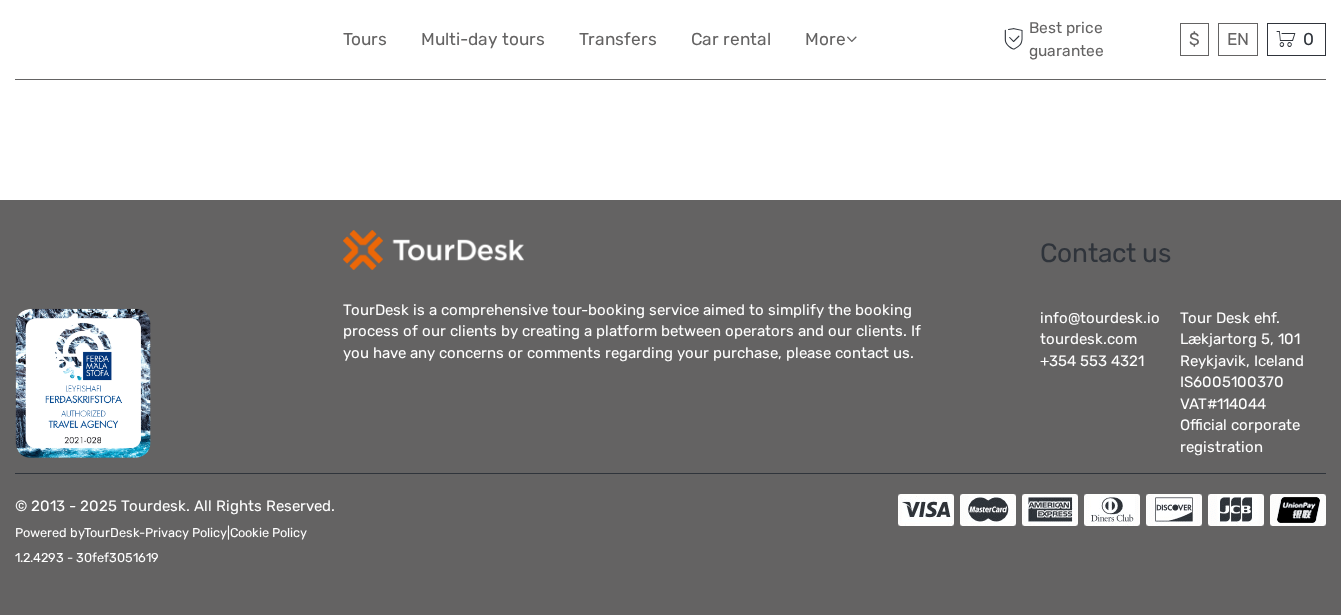 select 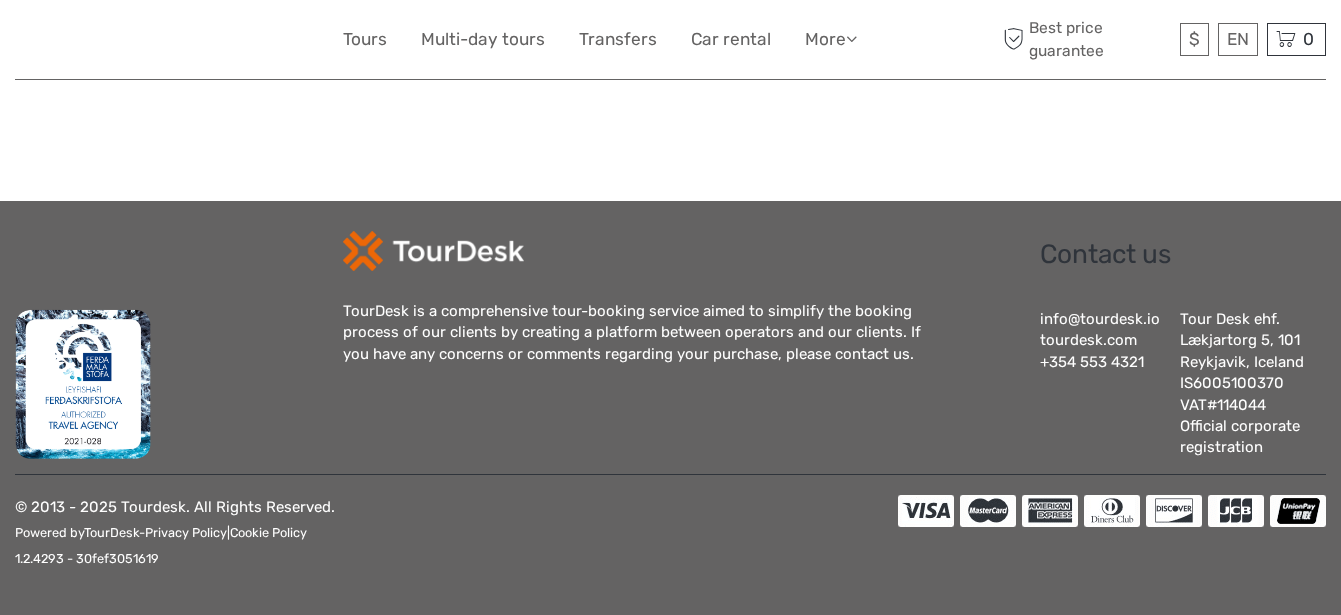 scroll, scrollTop: 0, scrollLeft: 0, axis: both 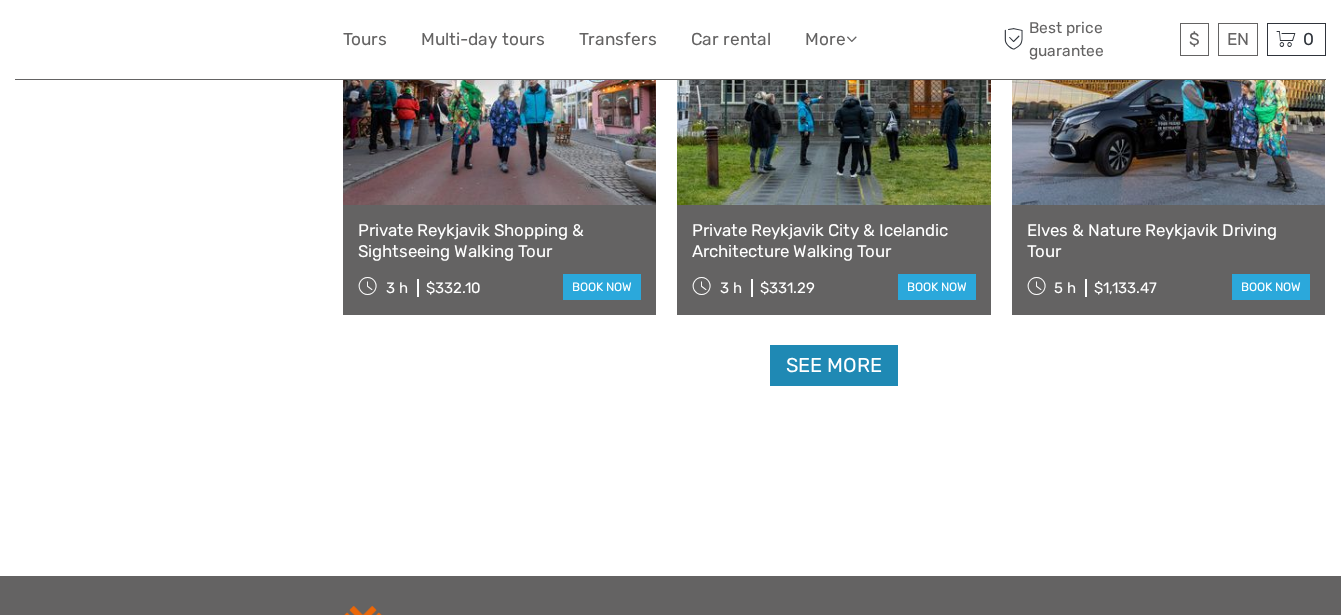 click on "See more" at bounding box center [834, 365] 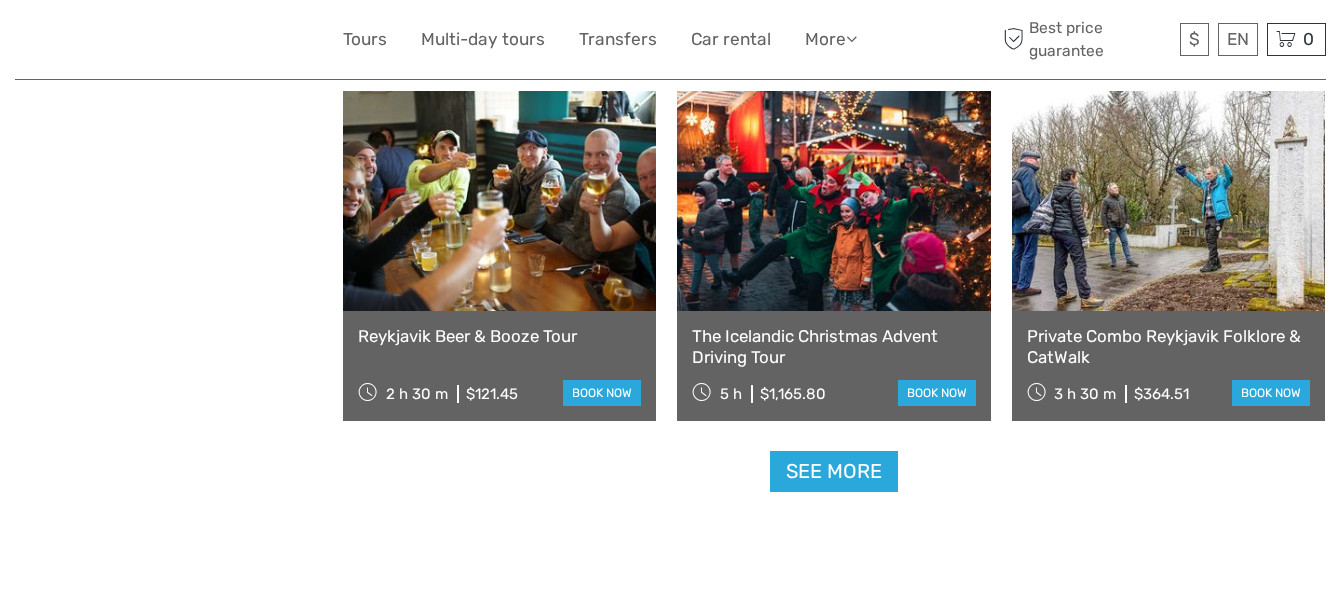 scroll, scrollTop: 4218, scrollLeft: 0, axis: vertical 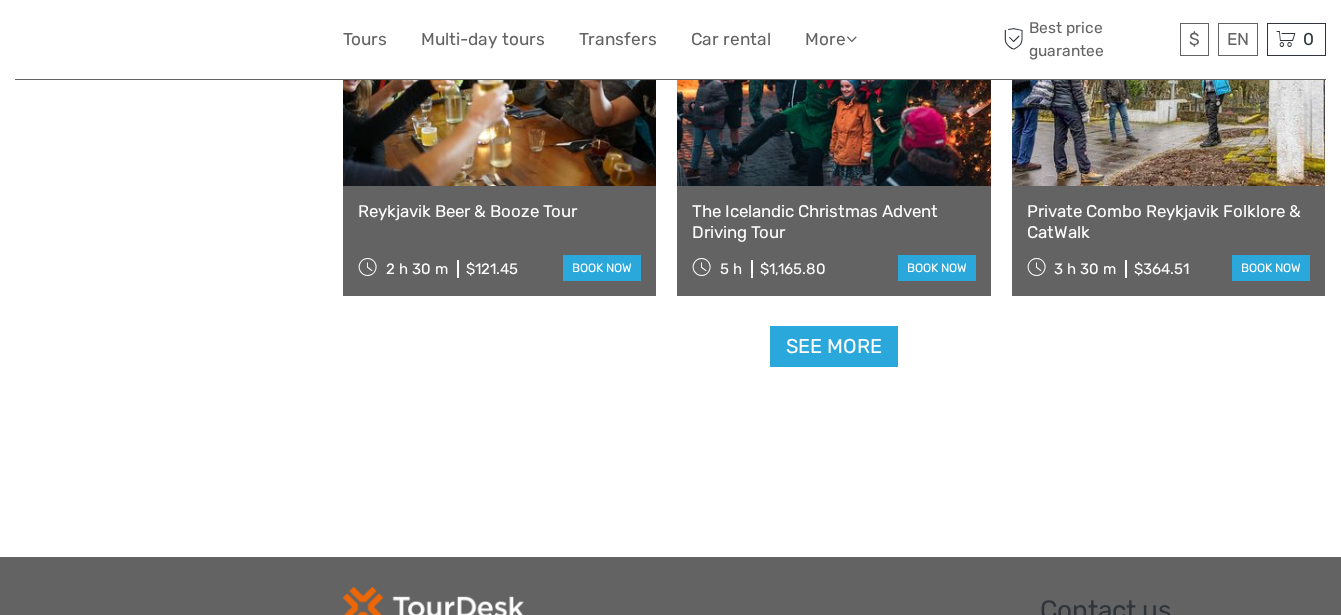 click on "REGION / STARTS FROM
Capital Region
East
North
Northeast
Reykjanes / Keflavík
South
Southeast
West
Westfjords
Capital Region
East
North
Northeast
Reykjanes / Keflavík
South
Southeast
West
Westfjords
City Sightseeing
x
Private Tailormade Chauffeur Sightseeing Tour in Reykjavík city - 4 Hour.
4 h
$1,053.26
book now
Hop On - Hop Off - City Sightseeing 24 hours
23 h
$44.56" at bounding box center [834, -1814] 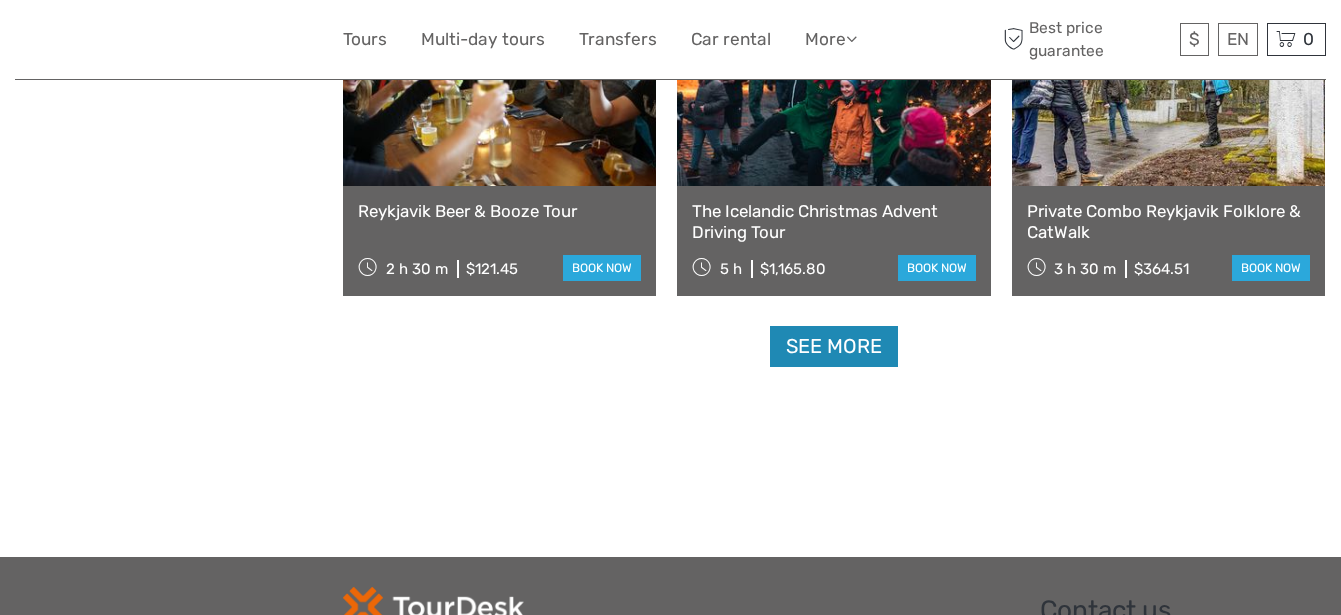 click on "See more" at bounding box center [834, 346] 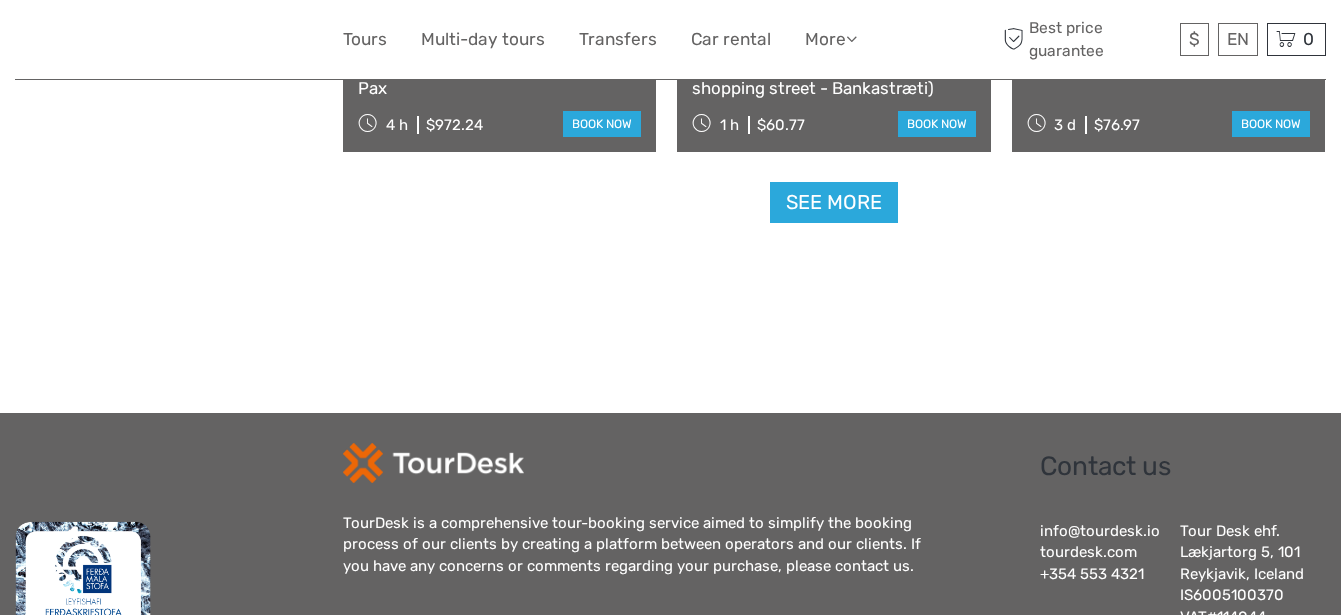 scroll, scrollTop: 6343, scrollLeft: 0, axis: vertical 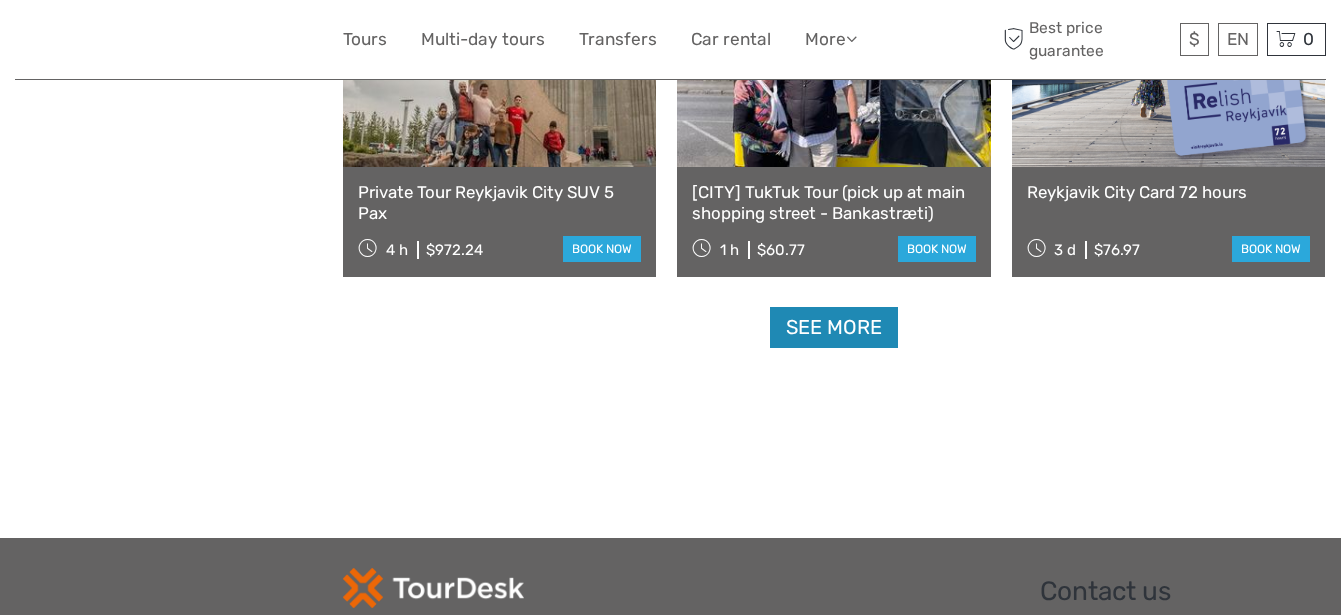 click on "See more" at bounding box center [834, 327] 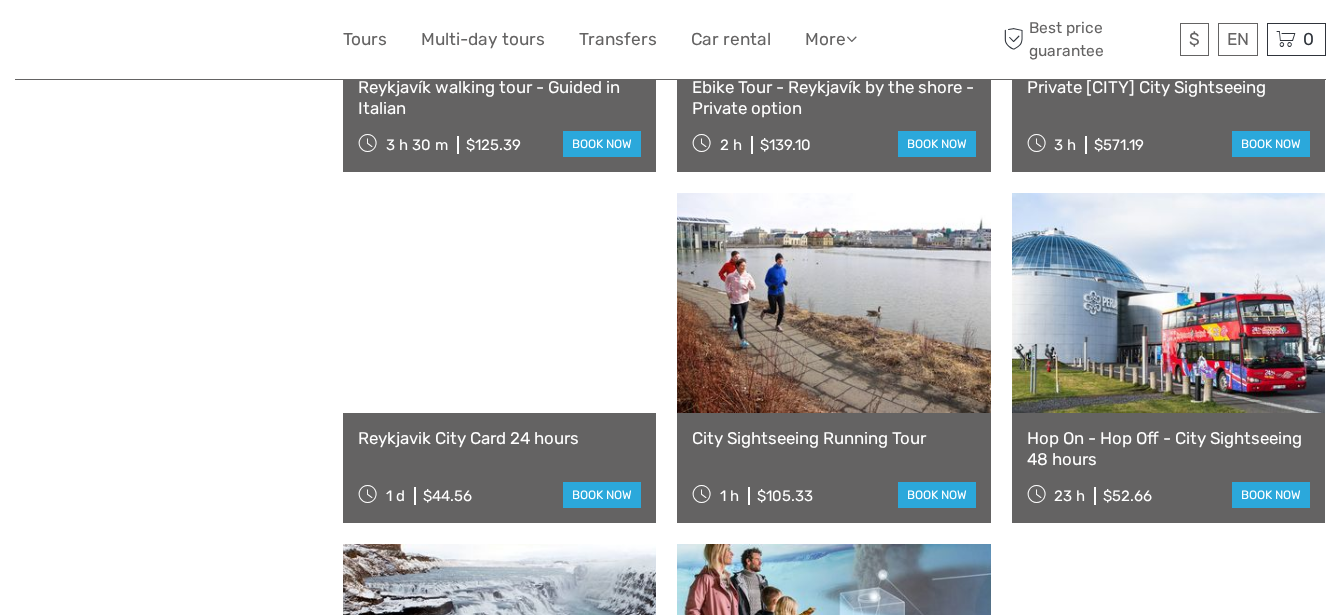 scroll, scrollTop: 6843, scrollLeft: 0, axis: vertical 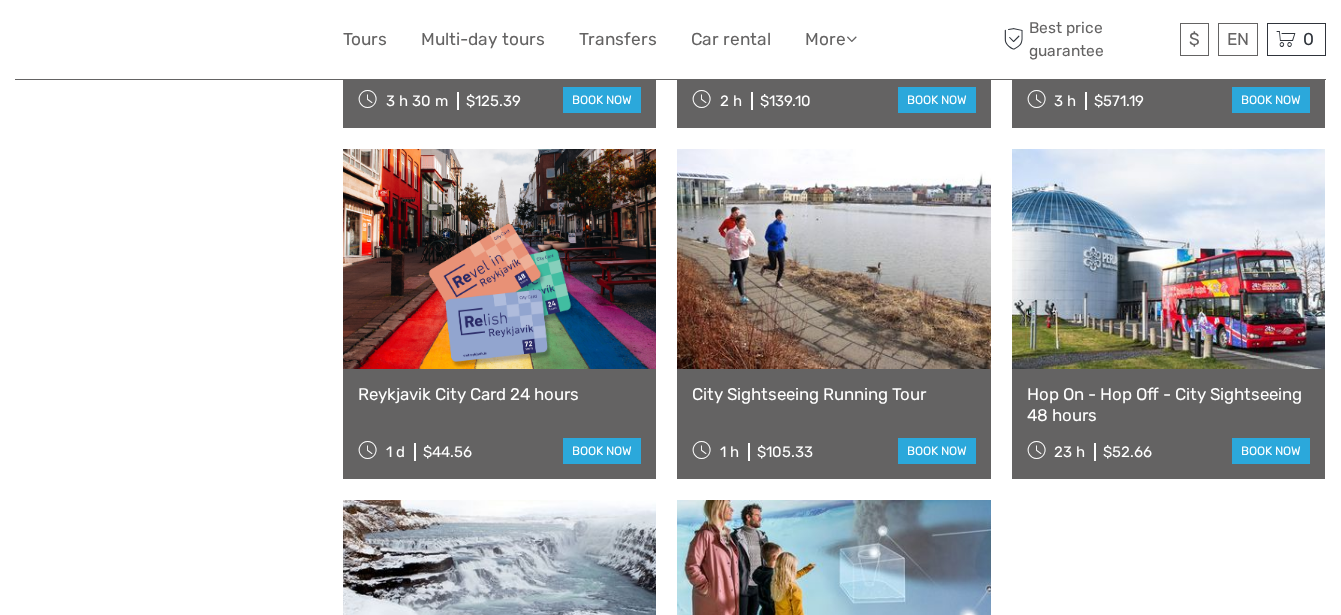 click at bounding box center (1168, 259) 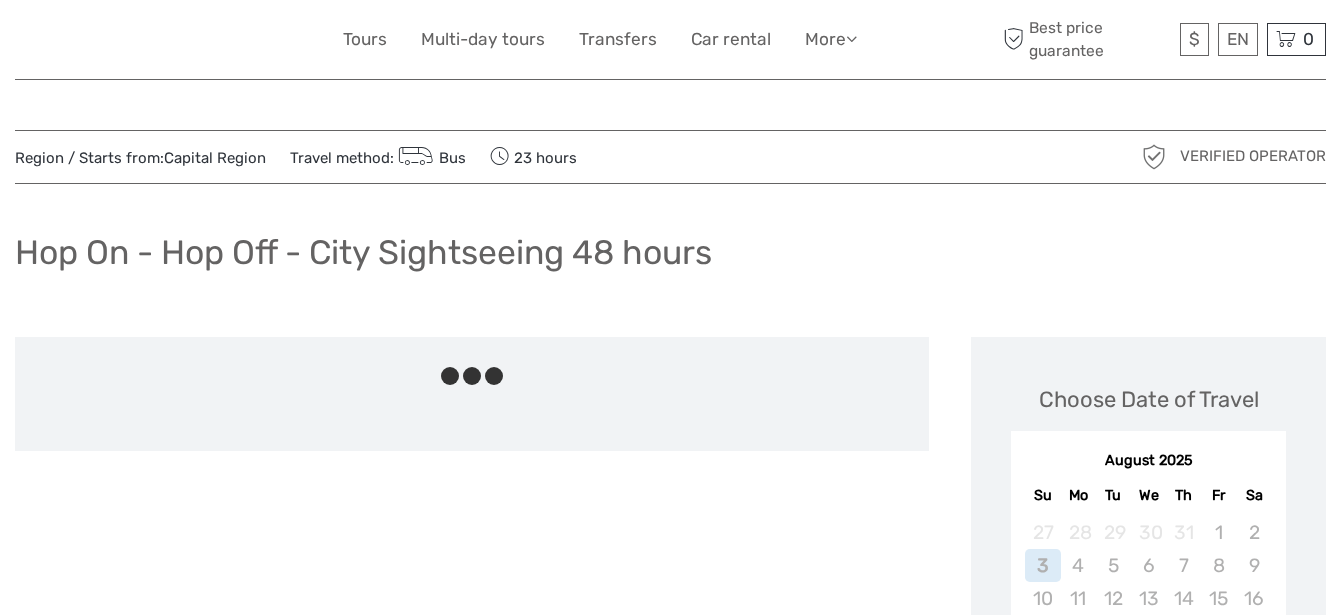 scroll, scrollTop: 0, scrollLeft: 0, axis: both 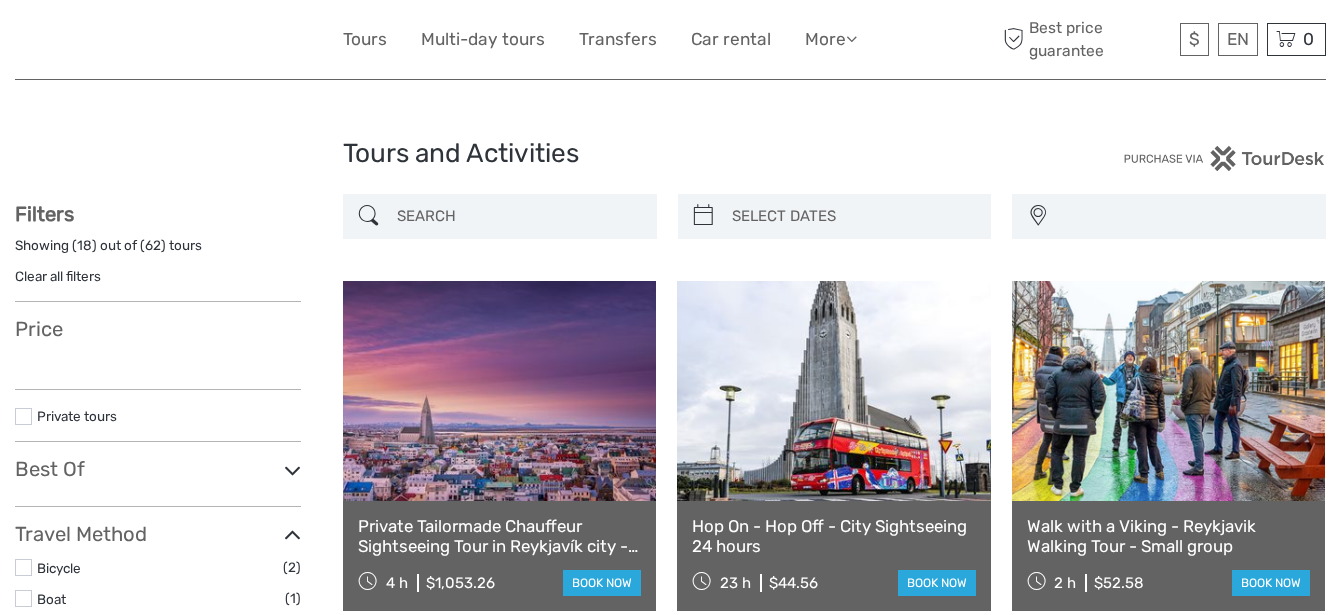 select 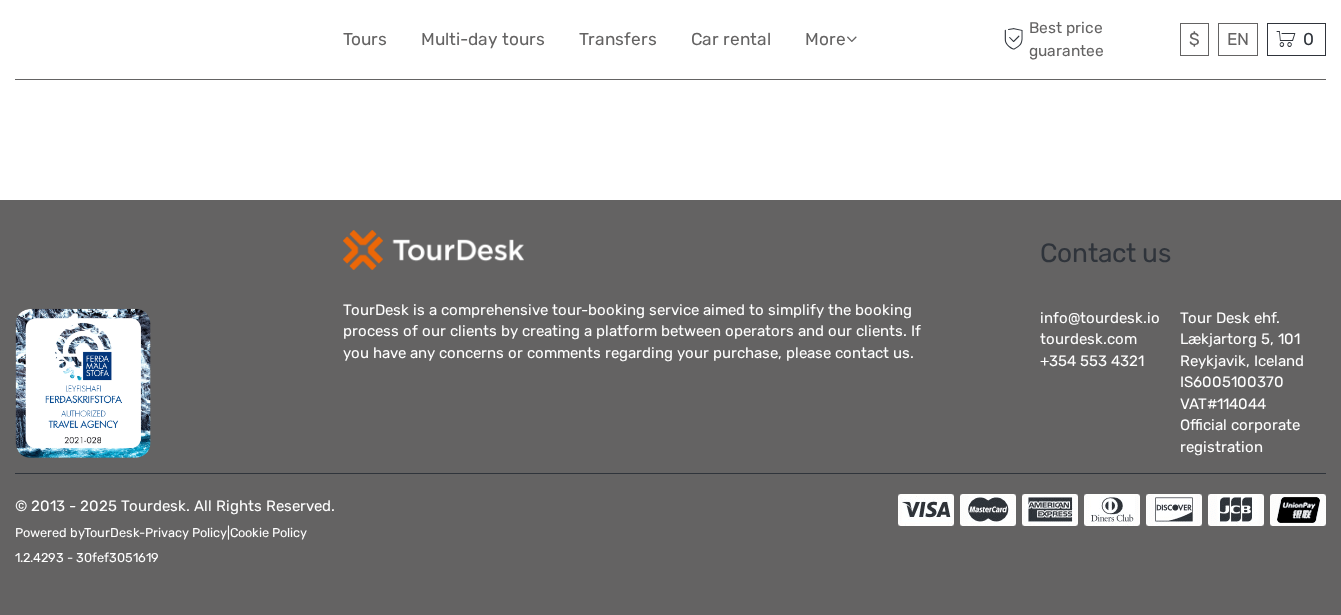 select 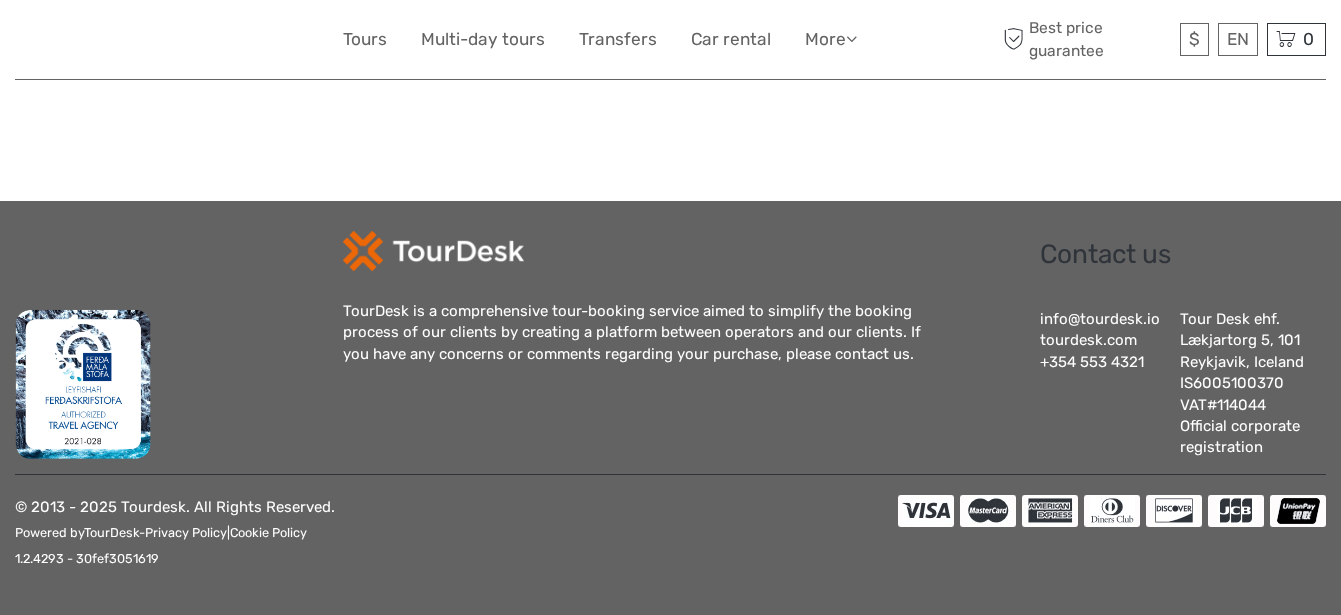 scroll, scrollTop: 0, scrollLeft: 0, axis: both 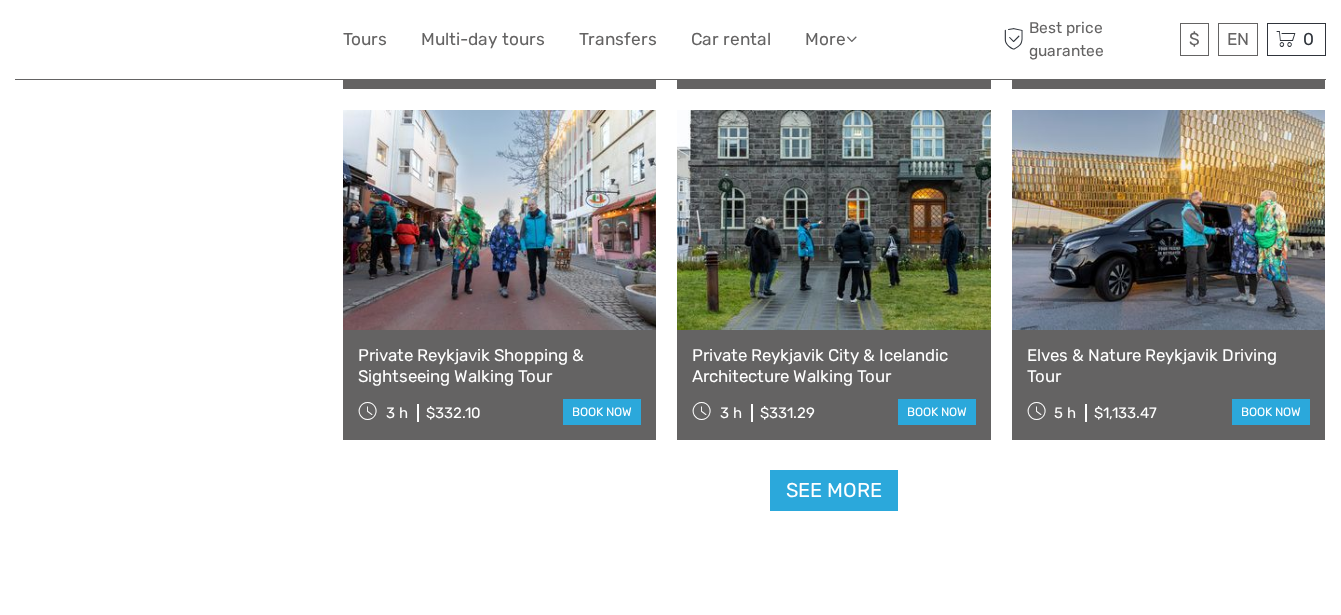 click on "Private Reykjavik Shopping & Sightseeing Walking Tour" at bounding box center [499, 365] 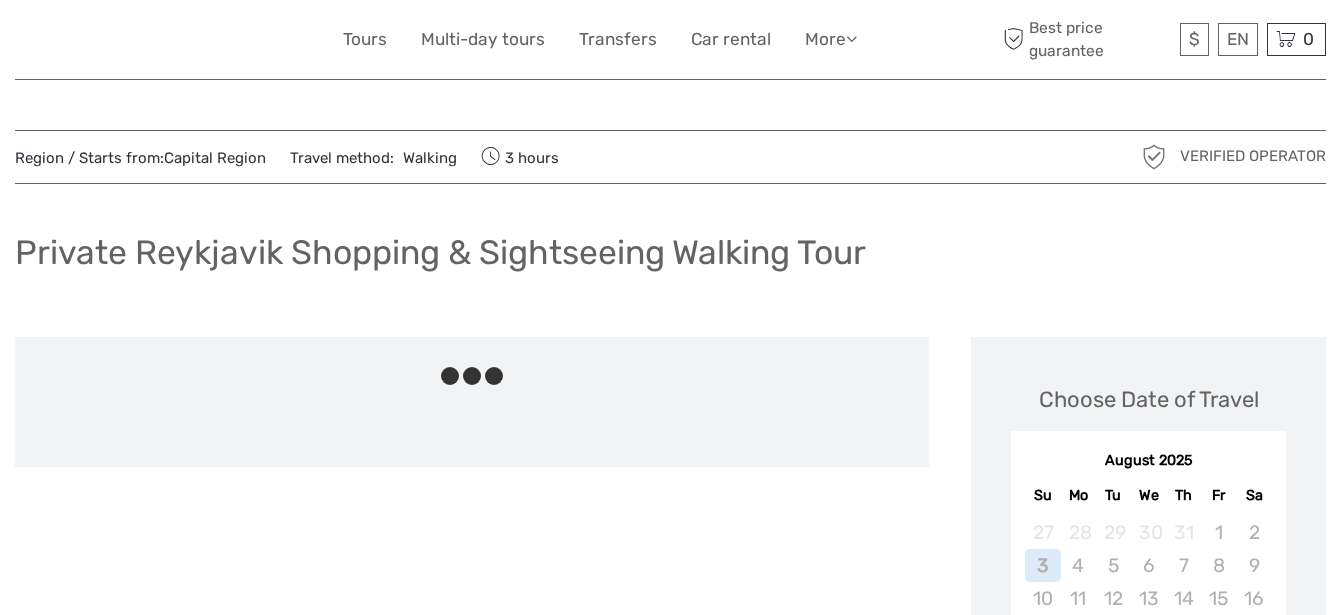 scroll, scrollTop: 0, scrollLeft: 0, axis: both 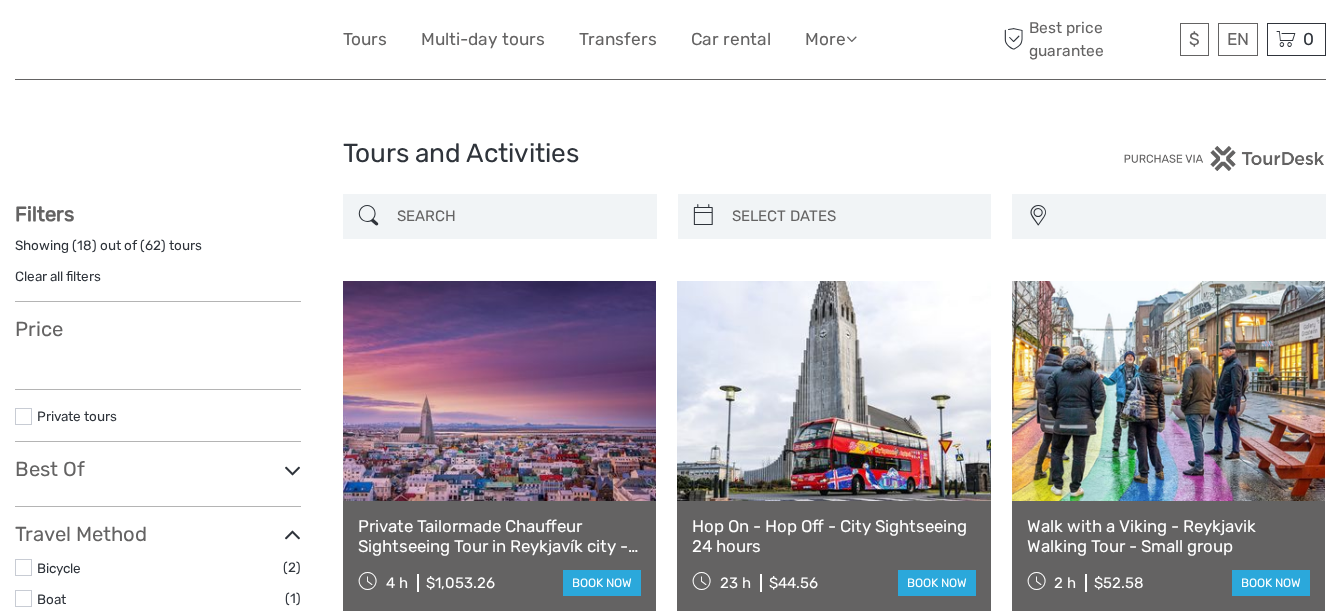 select 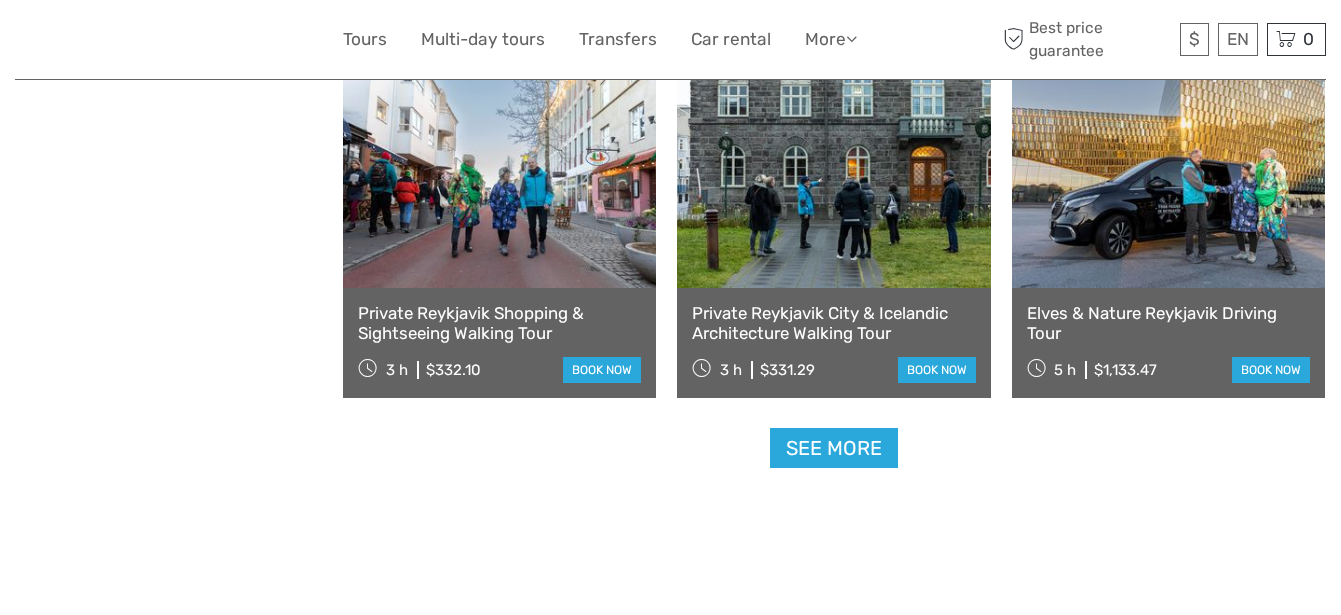 scroll, scrollTop: 0, scrollLeft: 0, axis: both 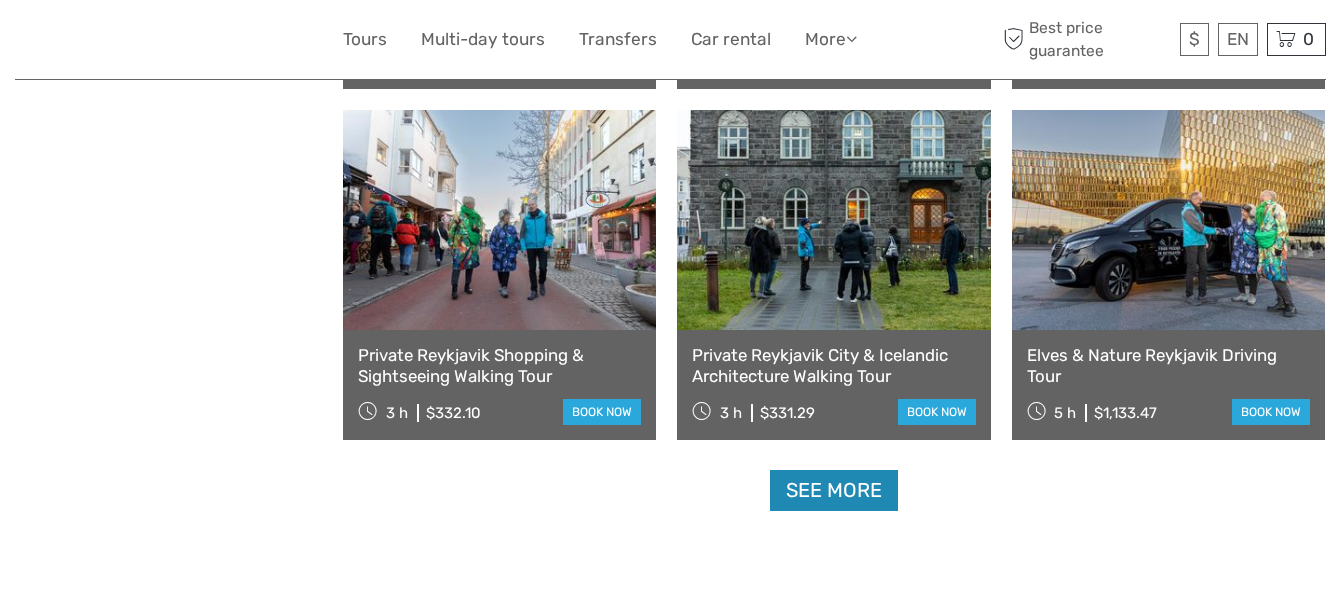 click on "See more" at bounding box center (834, 490) 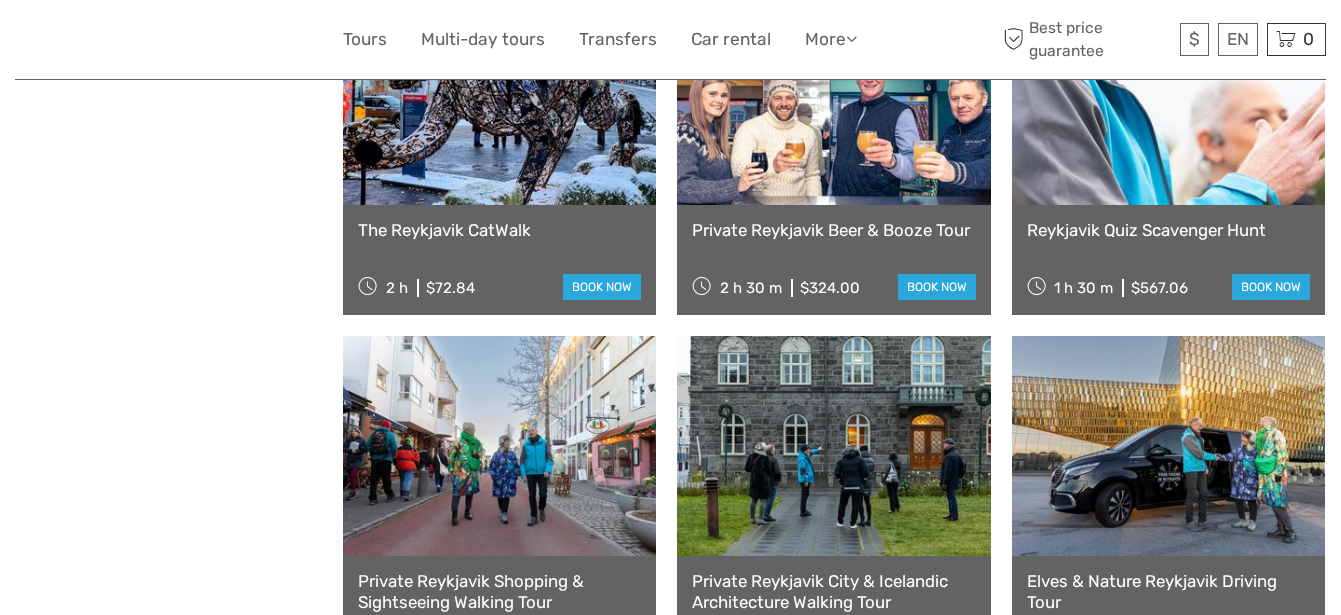 scroll, scrollTop: 1625, scrollLeft: 0, axis: vertical 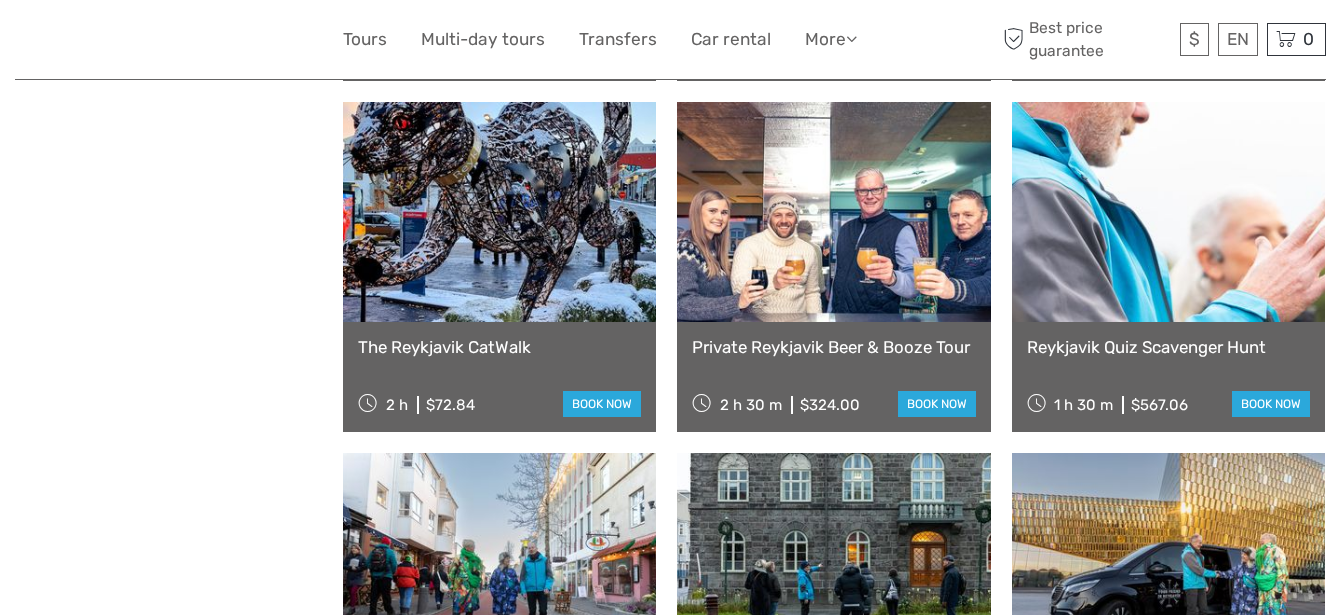 click on "Private Reykjavik Beer & Booze Tour" at bounding box center (833, 347) 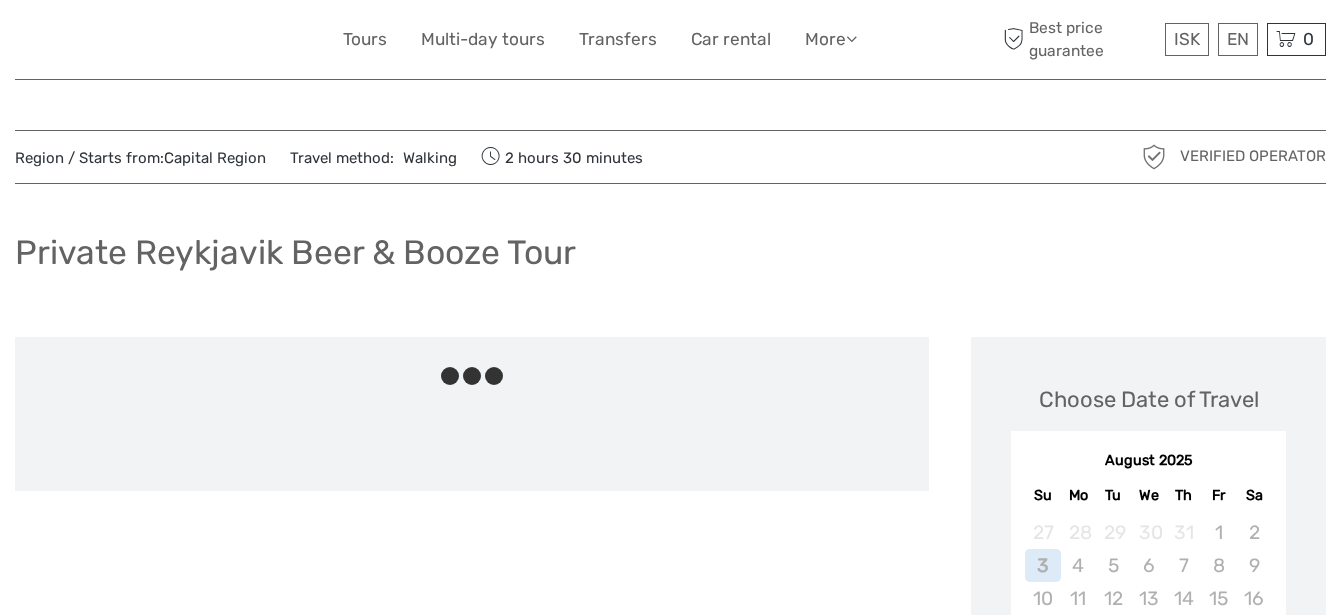 scroll, scrollTop: 0, scrollLeft: 0, axis: both 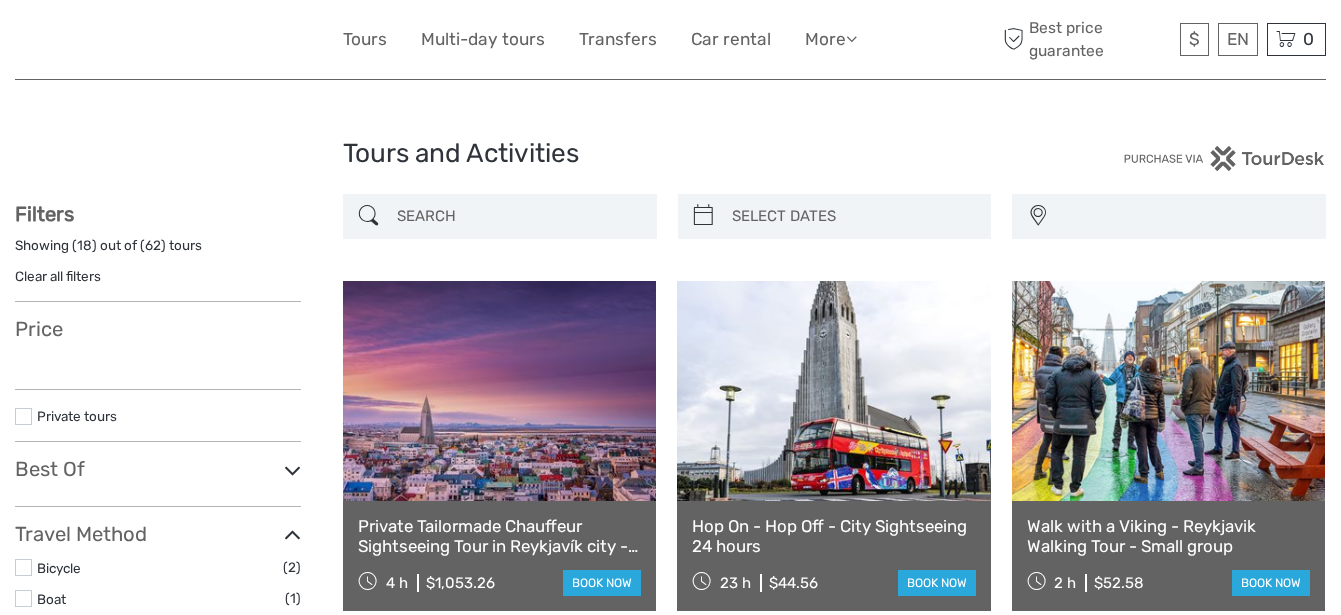 select 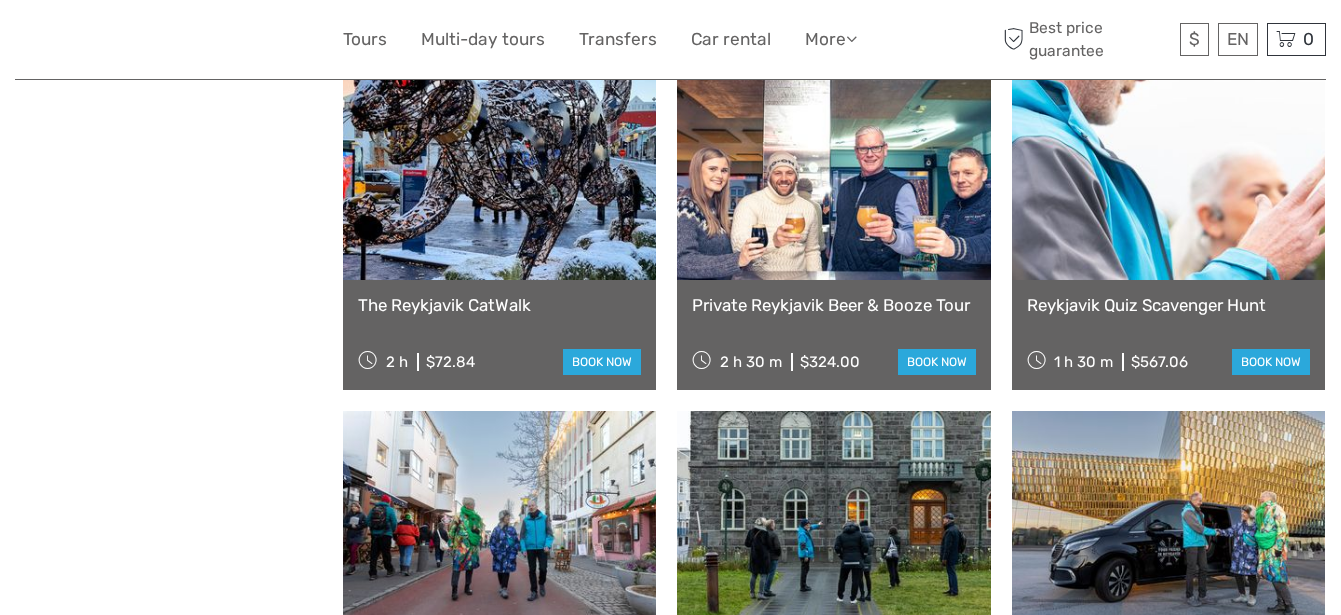 select 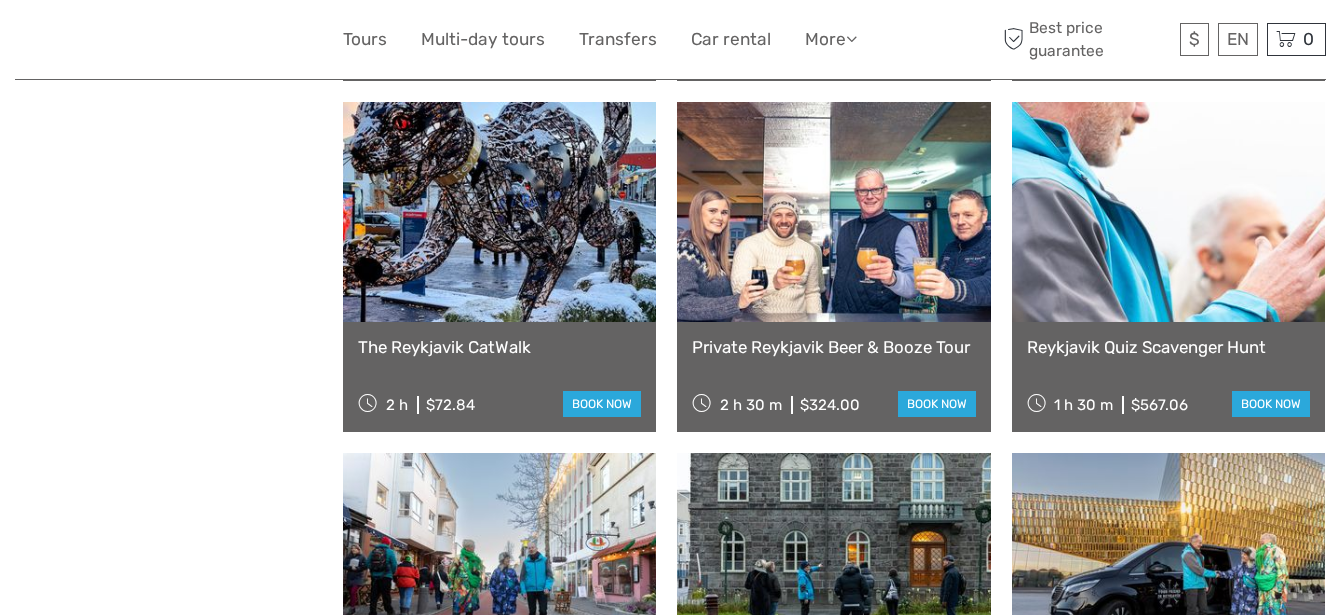 scroll, scrollTop: 0, scrollLeft: 0, axis: both 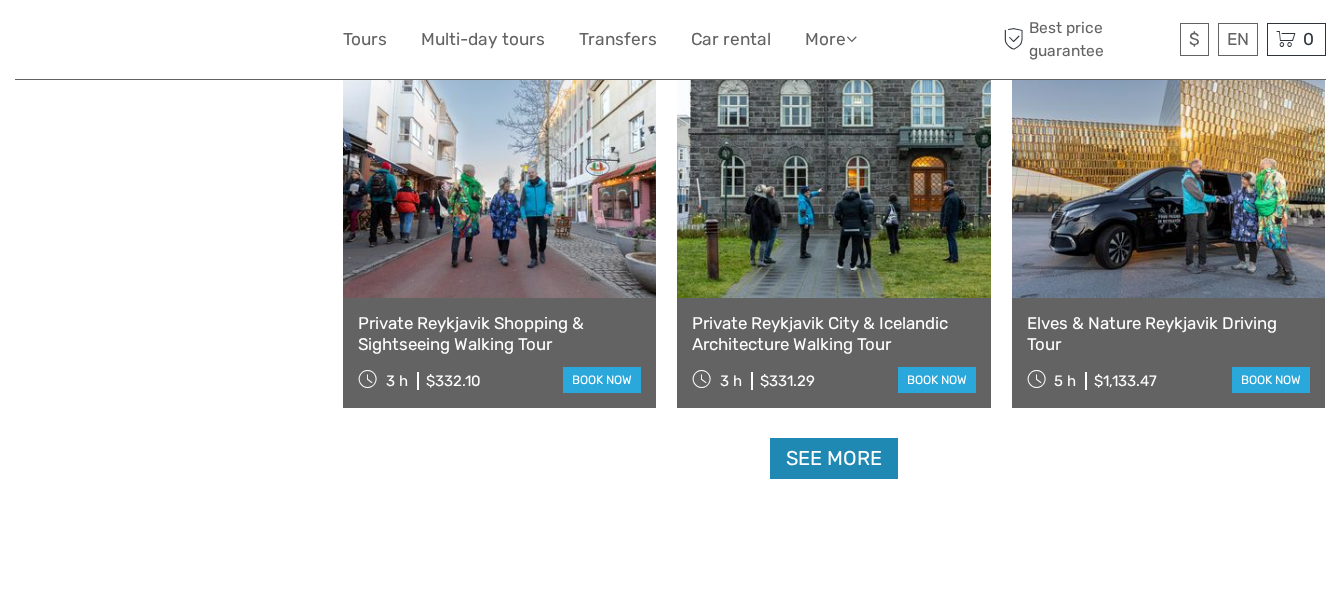 click on "See more" at bounding box center (834, 458) 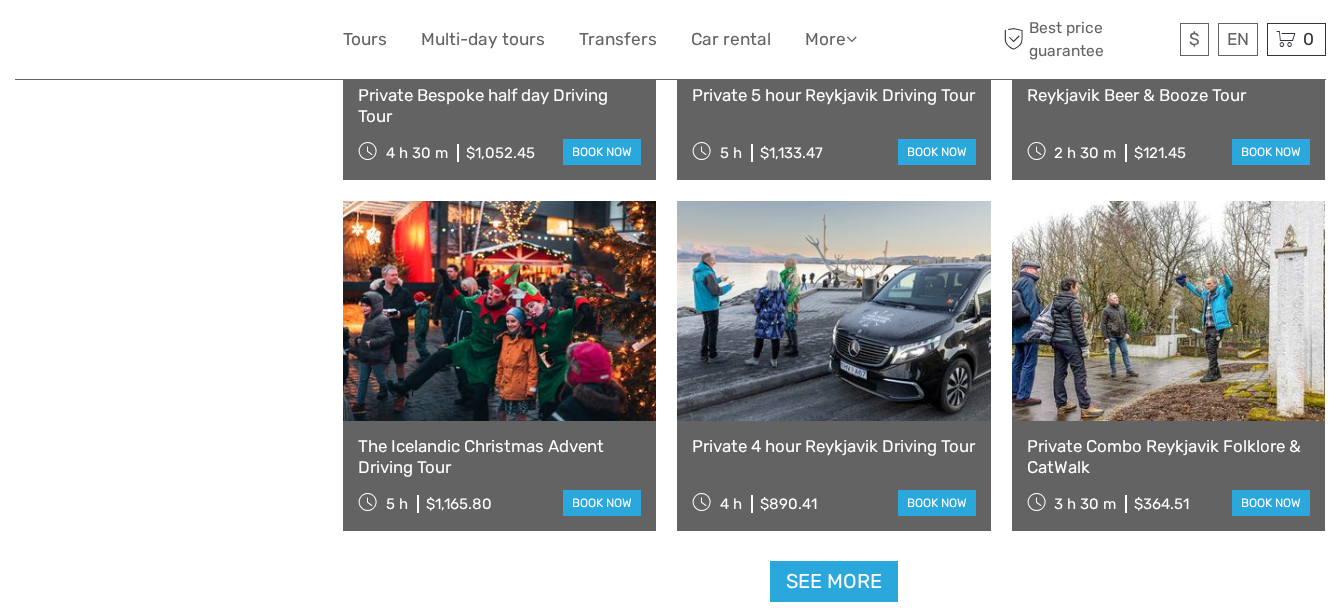 scroll, scrollTop: 4000, scrollLeft: 0, axis: vertical 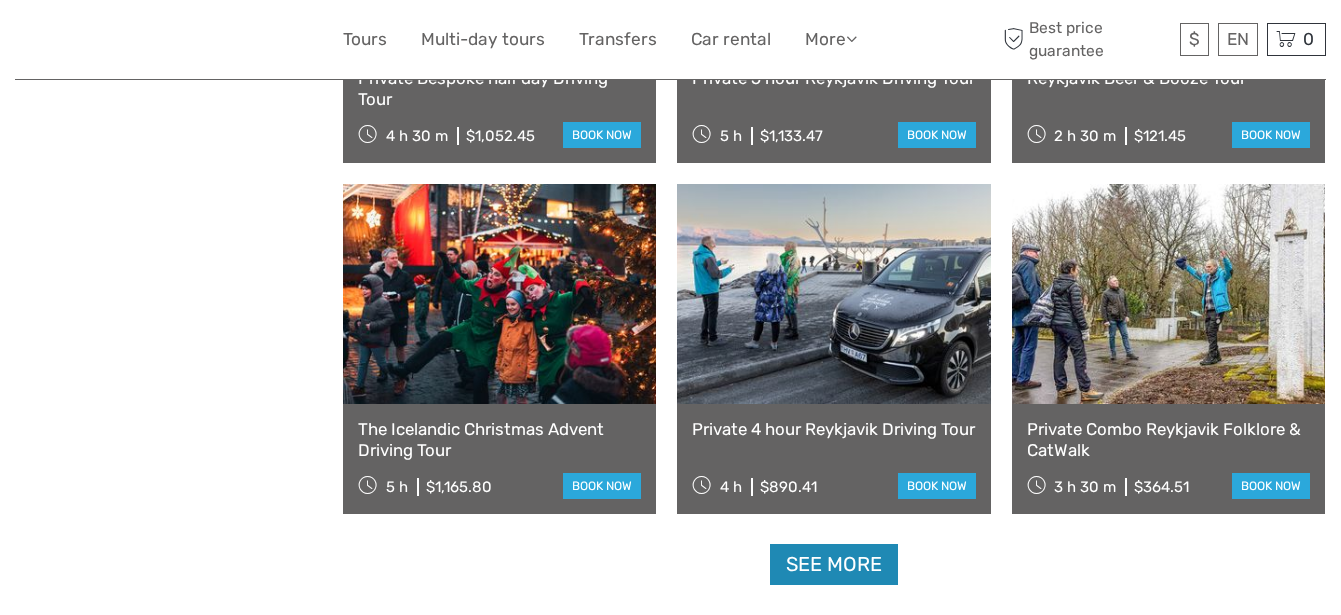 click on "See more" at bounding box center [834, 564] 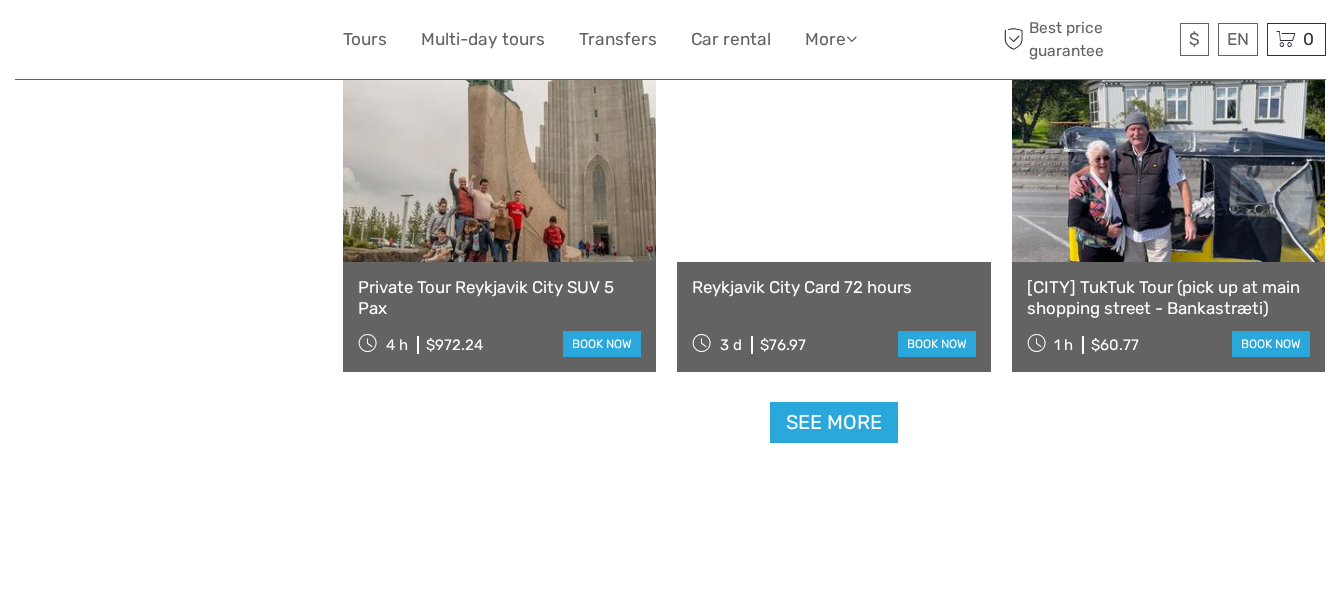 scroll, scrollTop: 6250, scrollLeft: 0, axis: vertical 